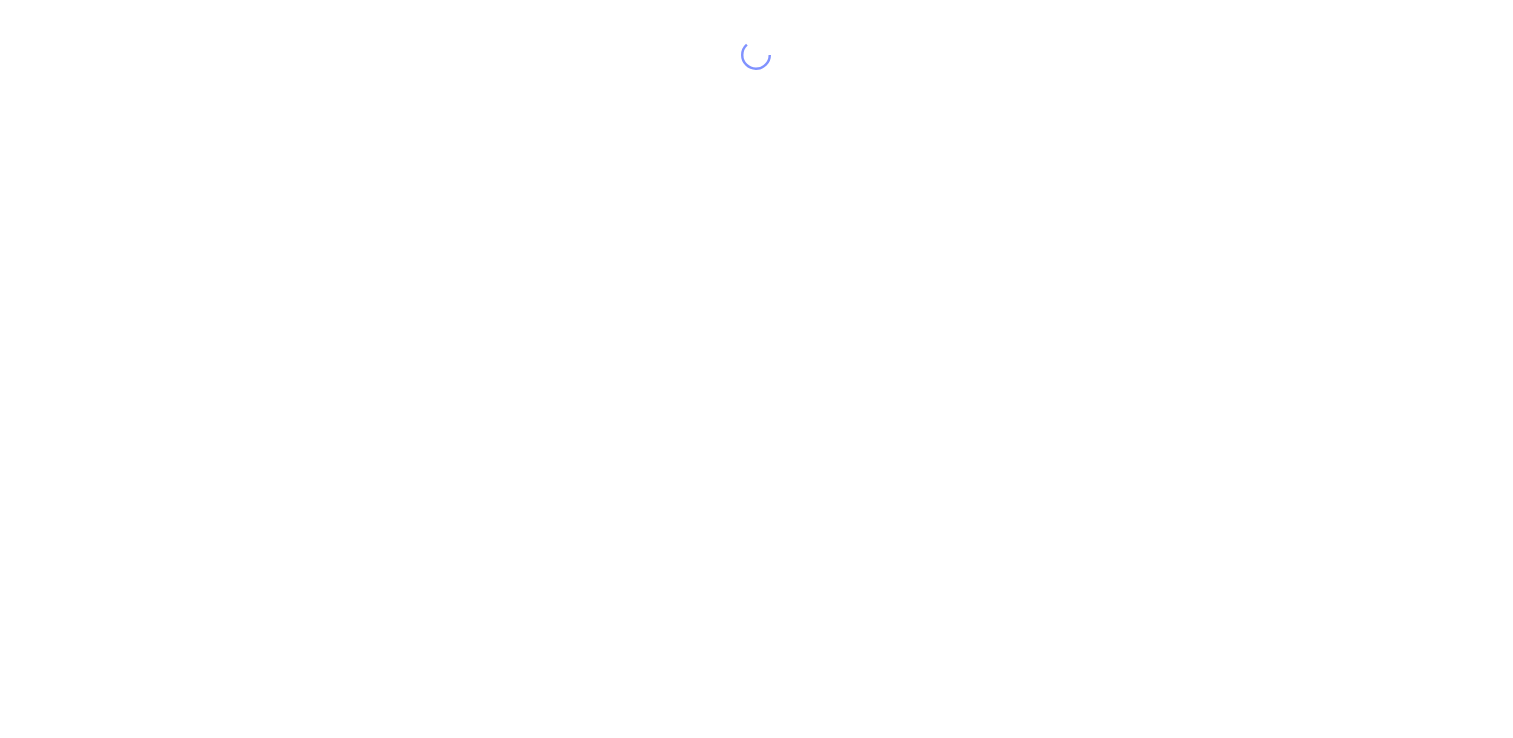 scroll, scrollTop: 0, scrollLeft: 0, axis: both 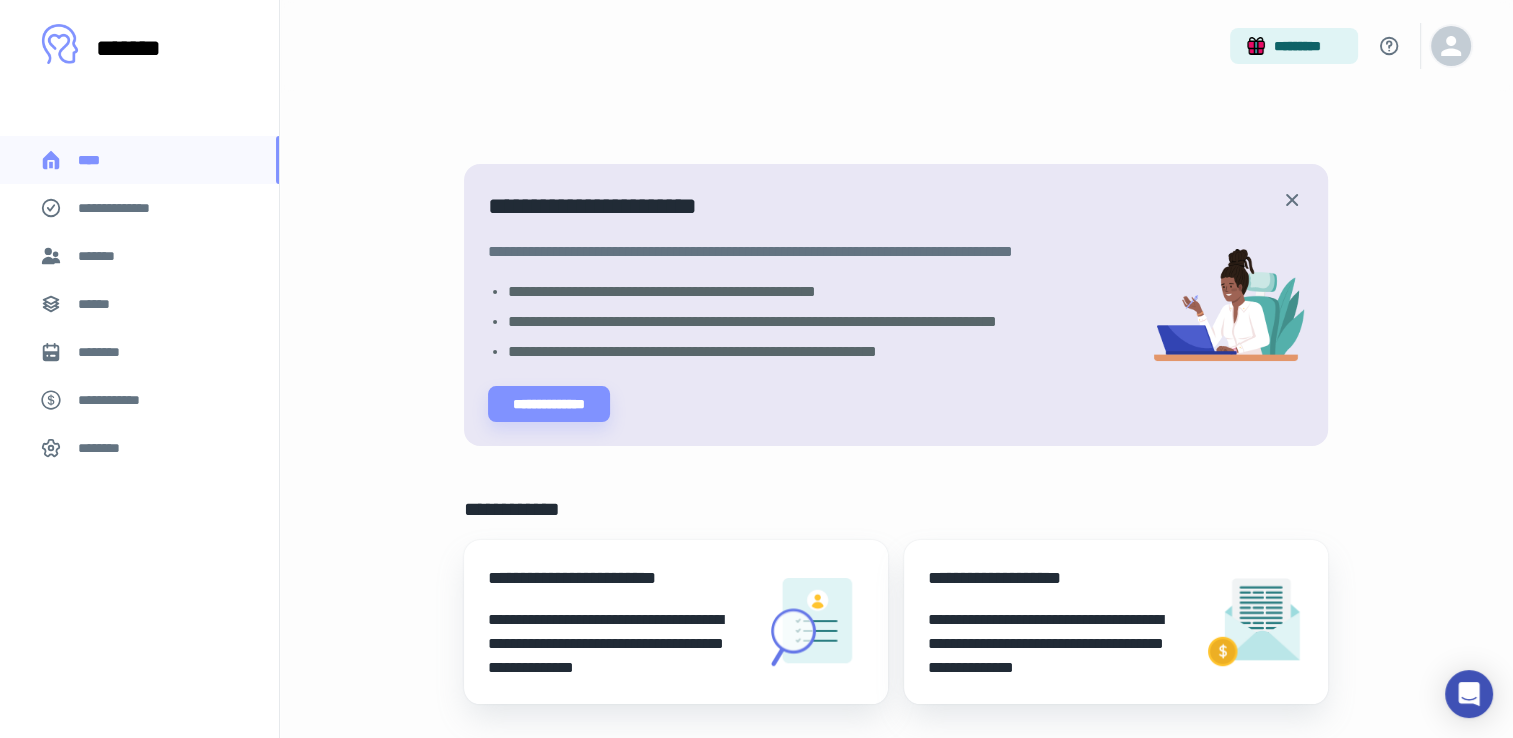 click 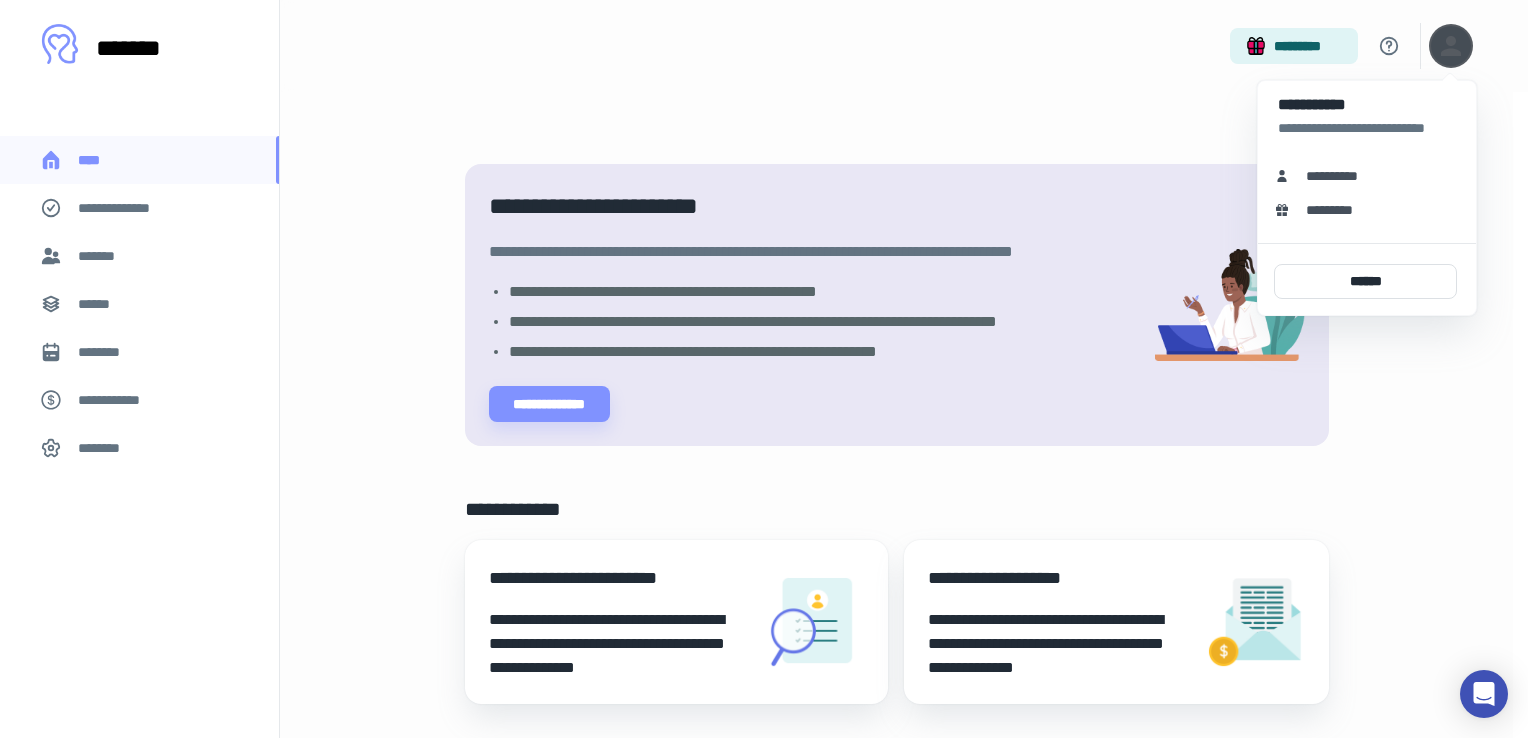 click at bounding box center [764, 369] 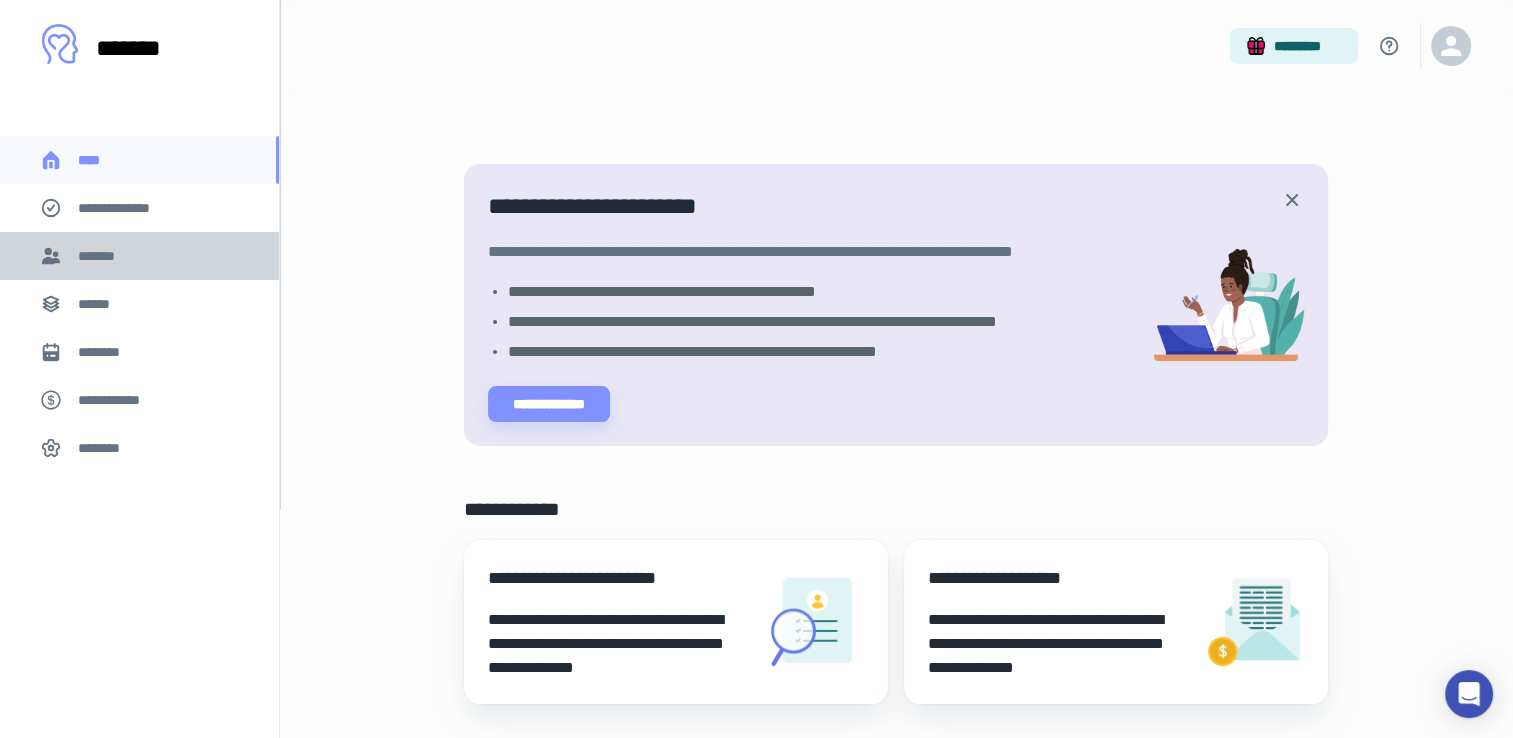 click on "*******" at bounding box center [101, 256] 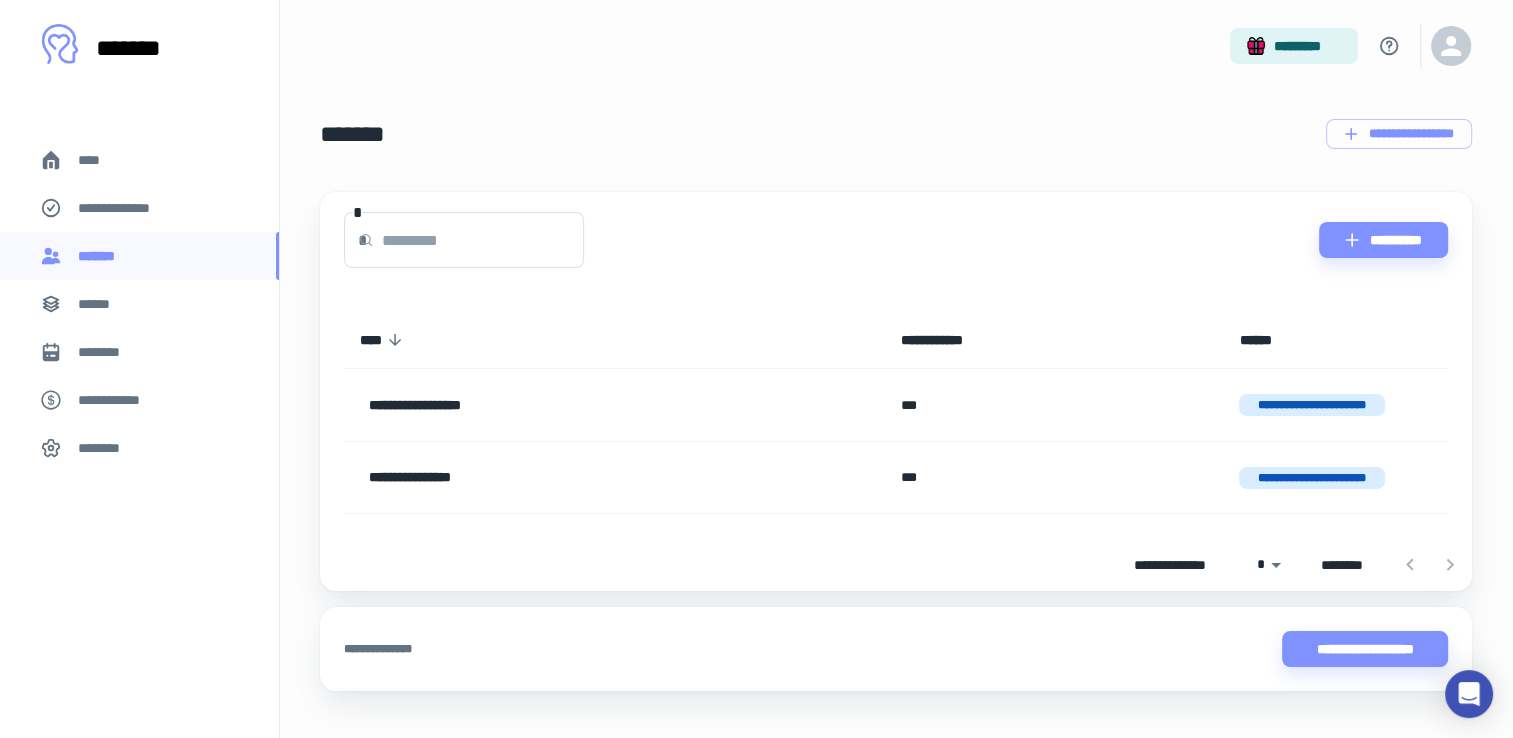 click on "****" at bounding box center [139, 160] 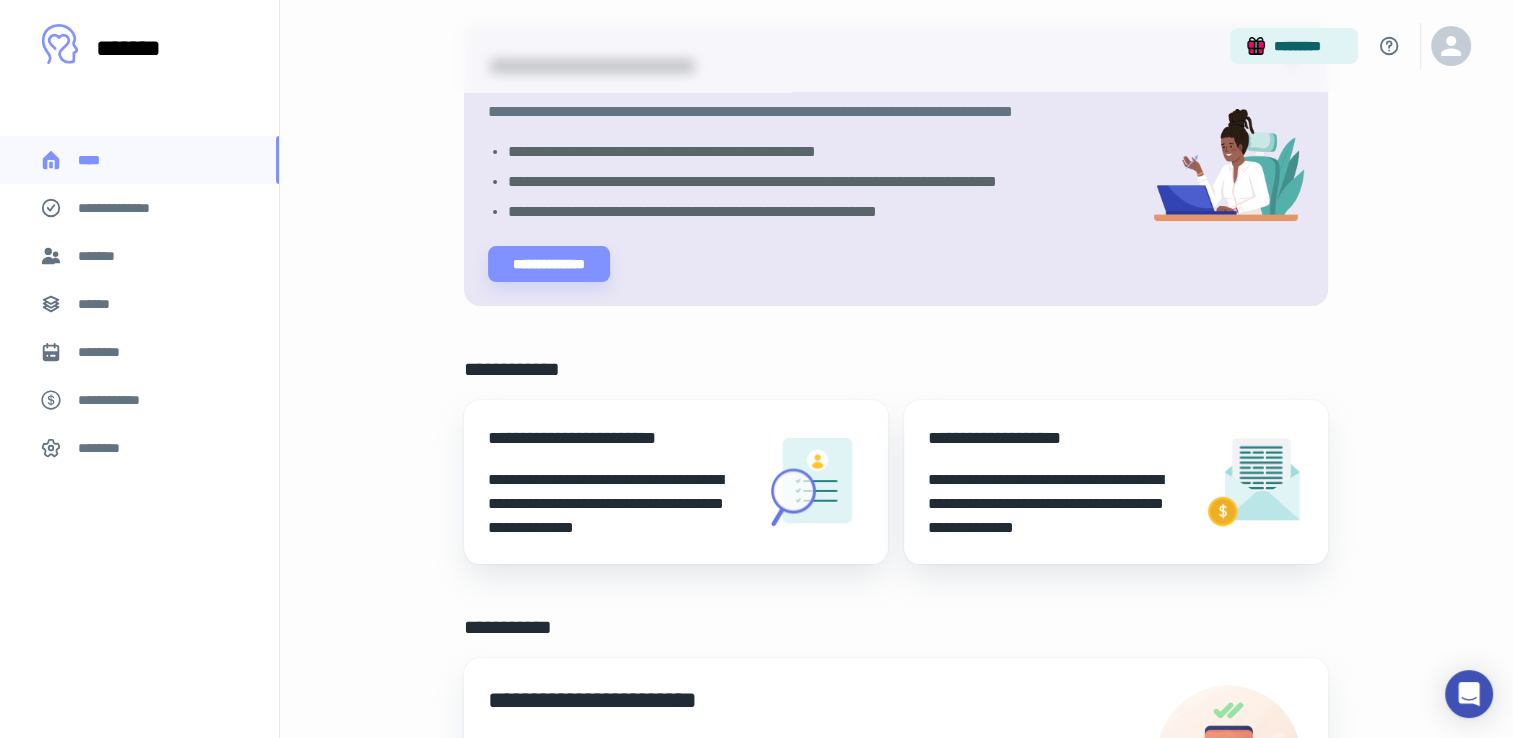 scroll, scrollTop: 400, scrollLeft: 0, axis: vertical 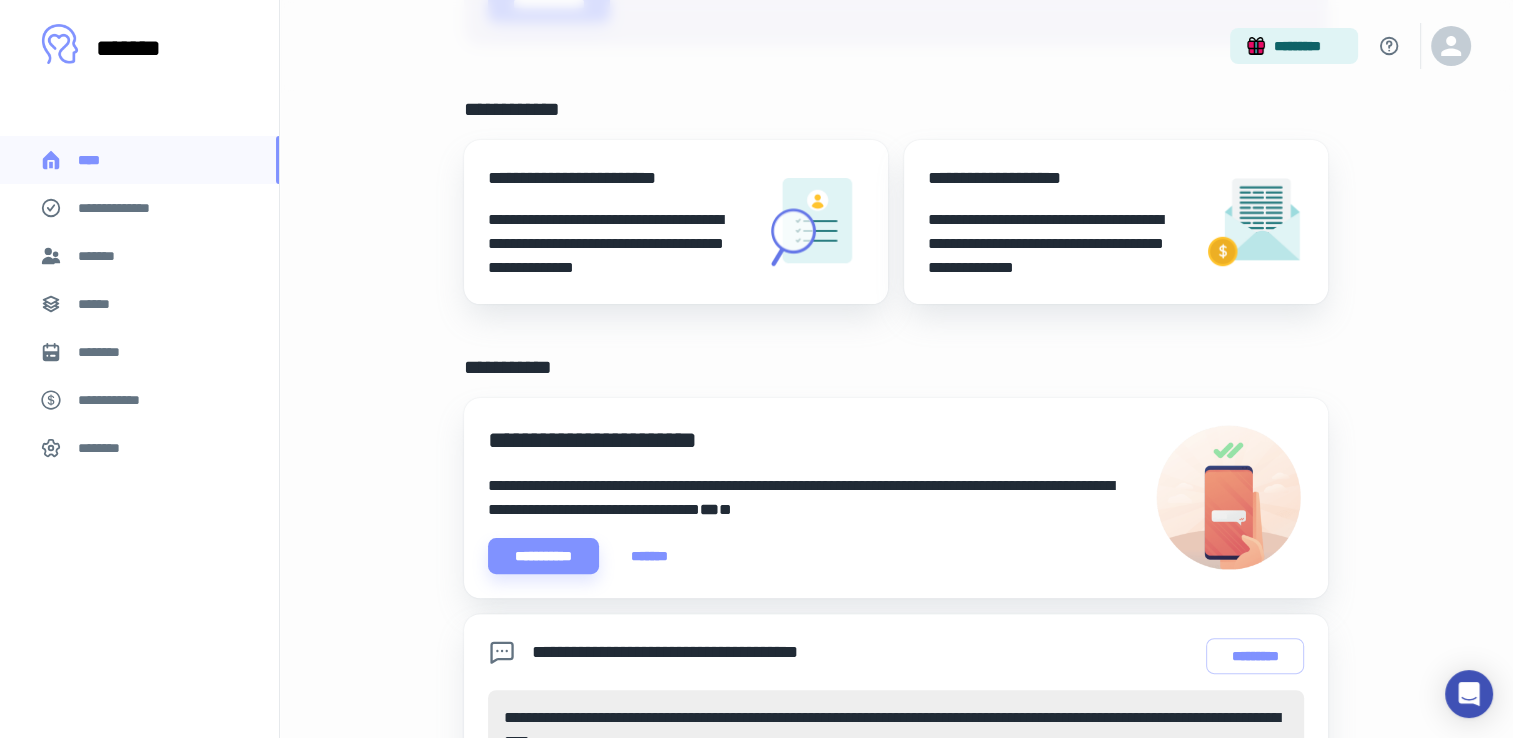 click on "**********" at bounding box center (618, 244) 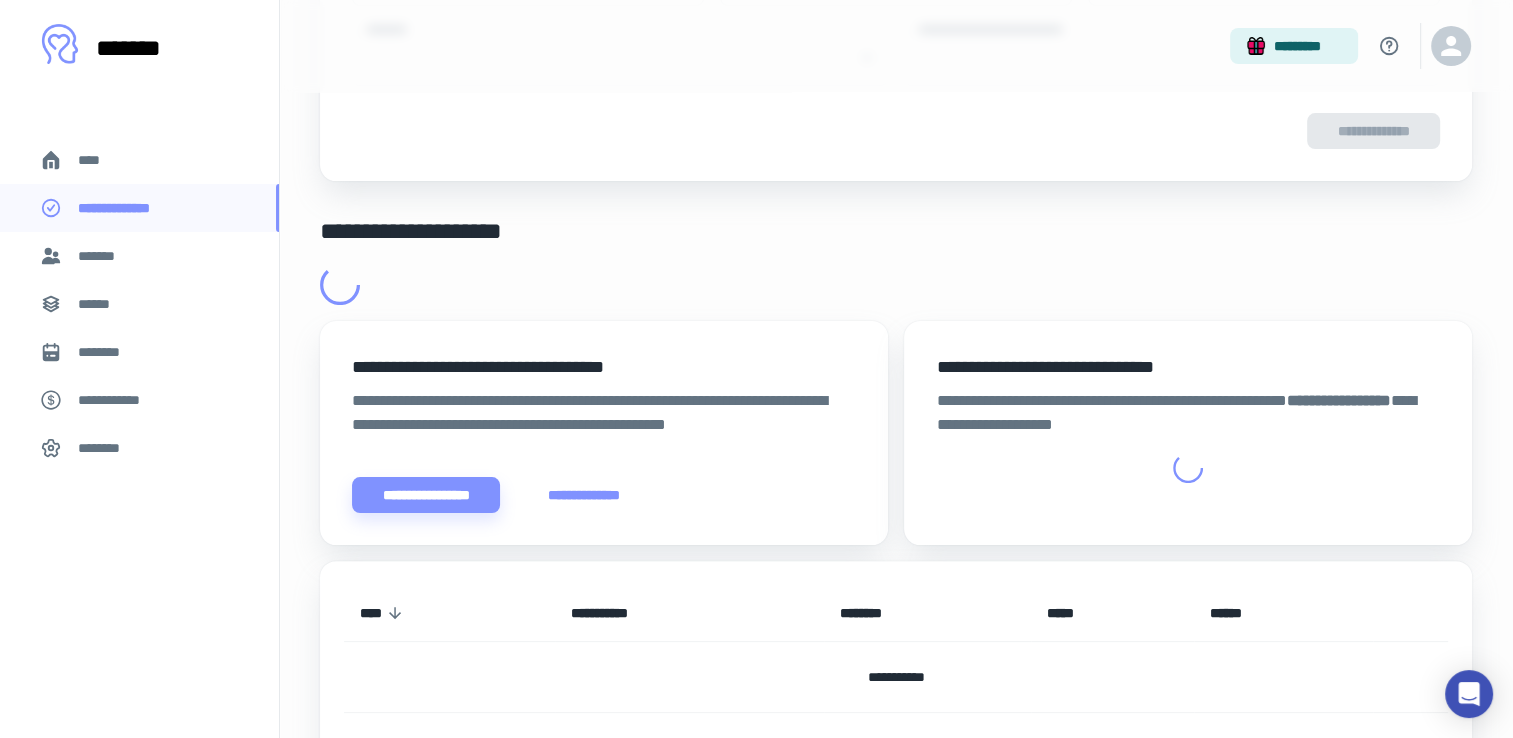 scroll, scrollTop: 0, scrollLeft: 0, axis: both 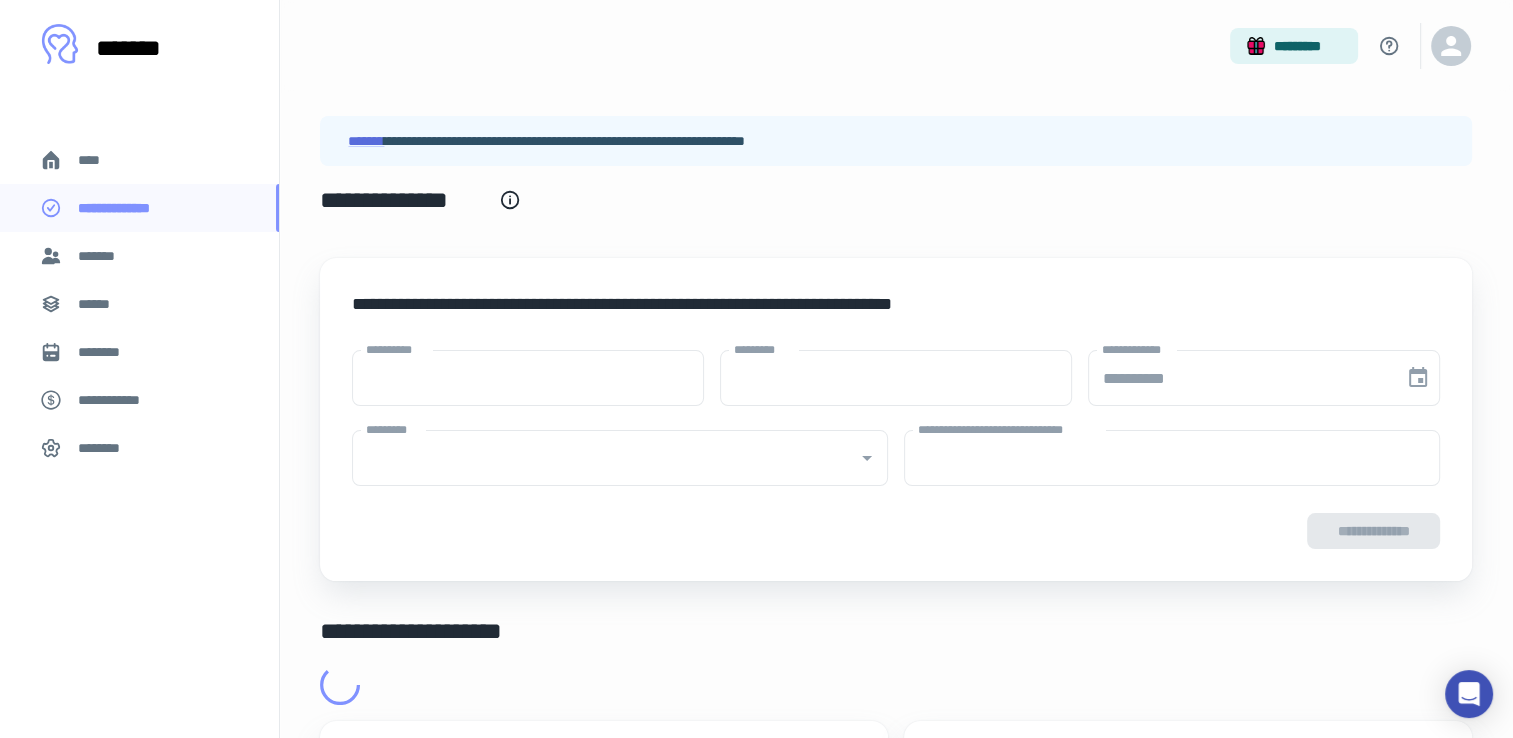 type on "****" 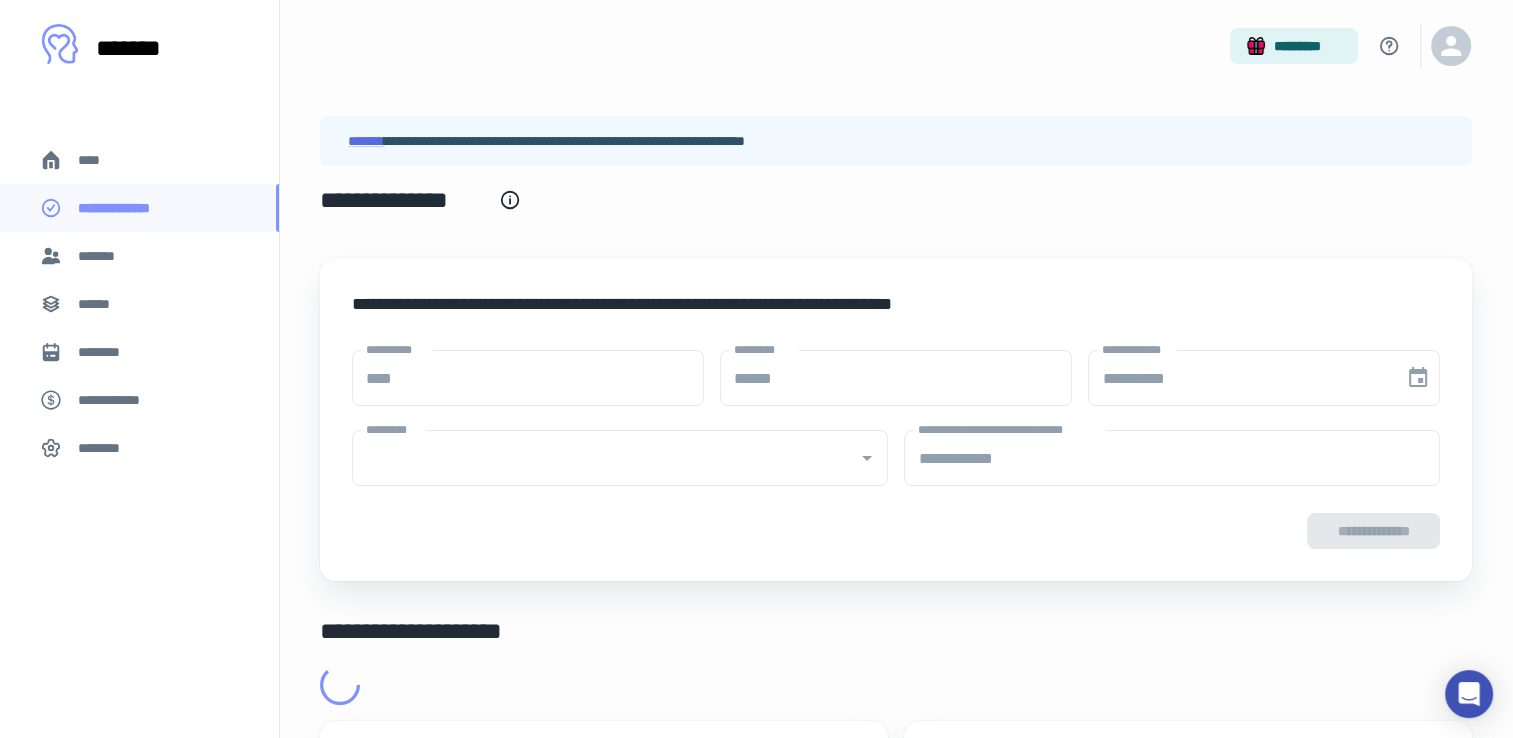 type on "**********" 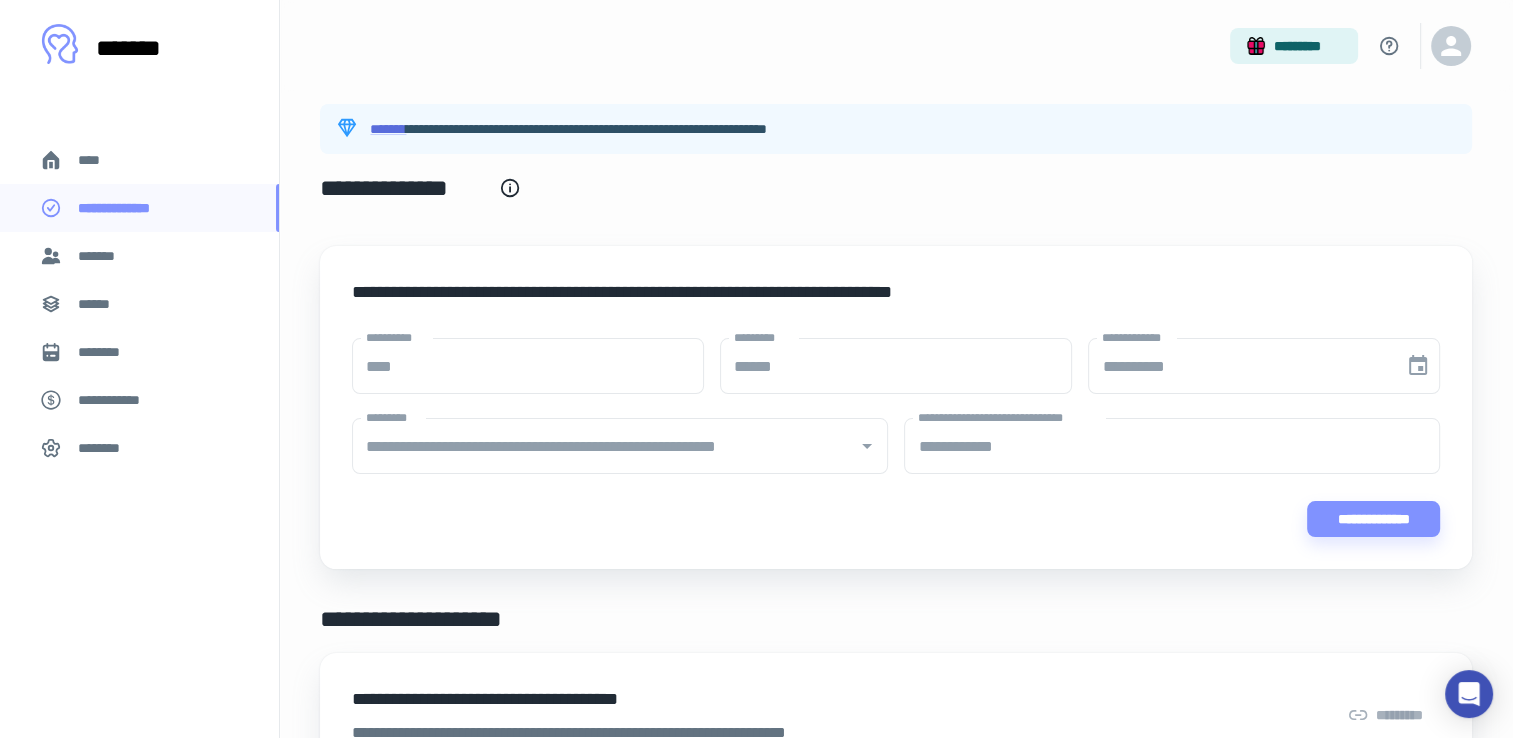 scroll, scrollTop: 0, scrollLeft: 0, axis: both 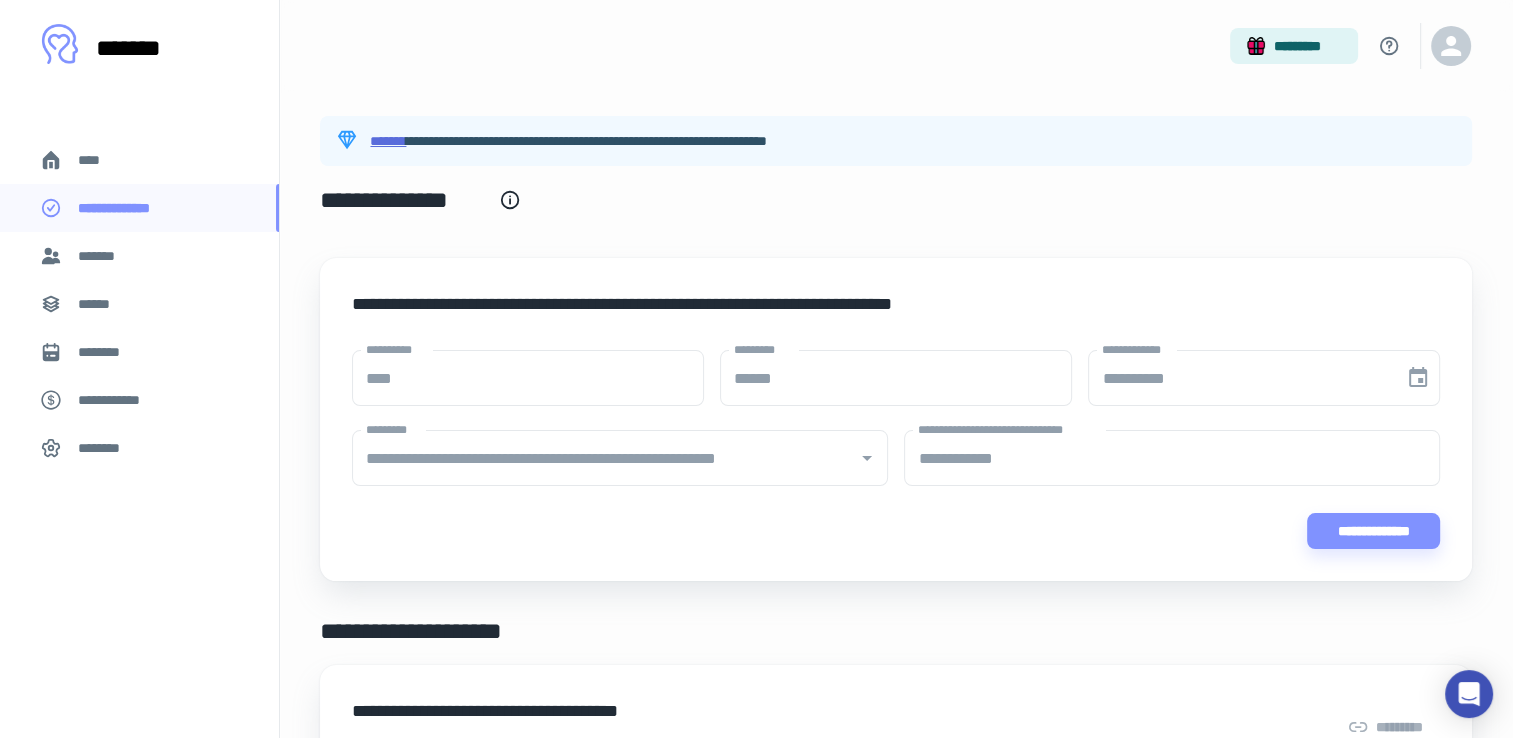 click on "*******" at bounding box center [388, 141] 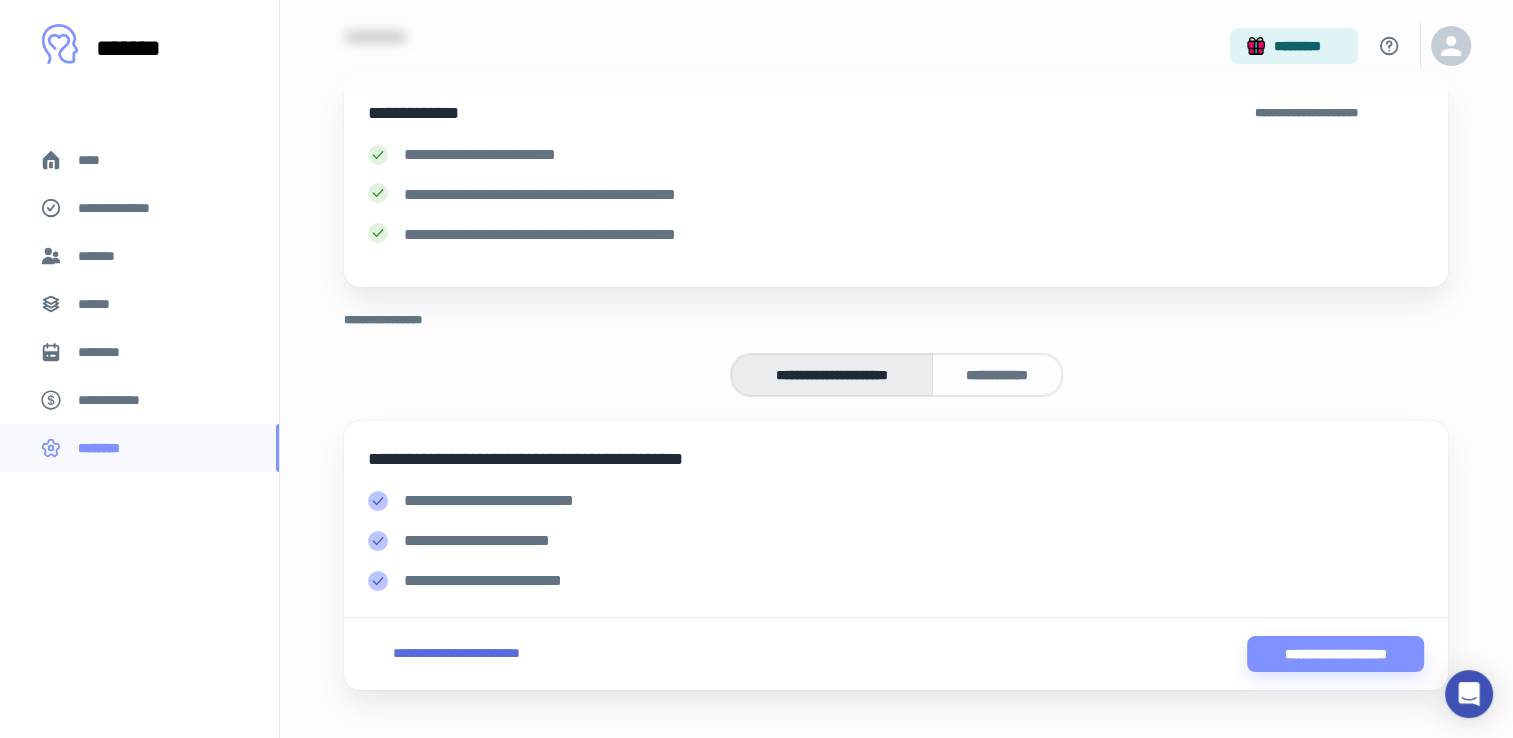 scroll, scrollTop: 256, scrollLeft: 0, axis: vertical 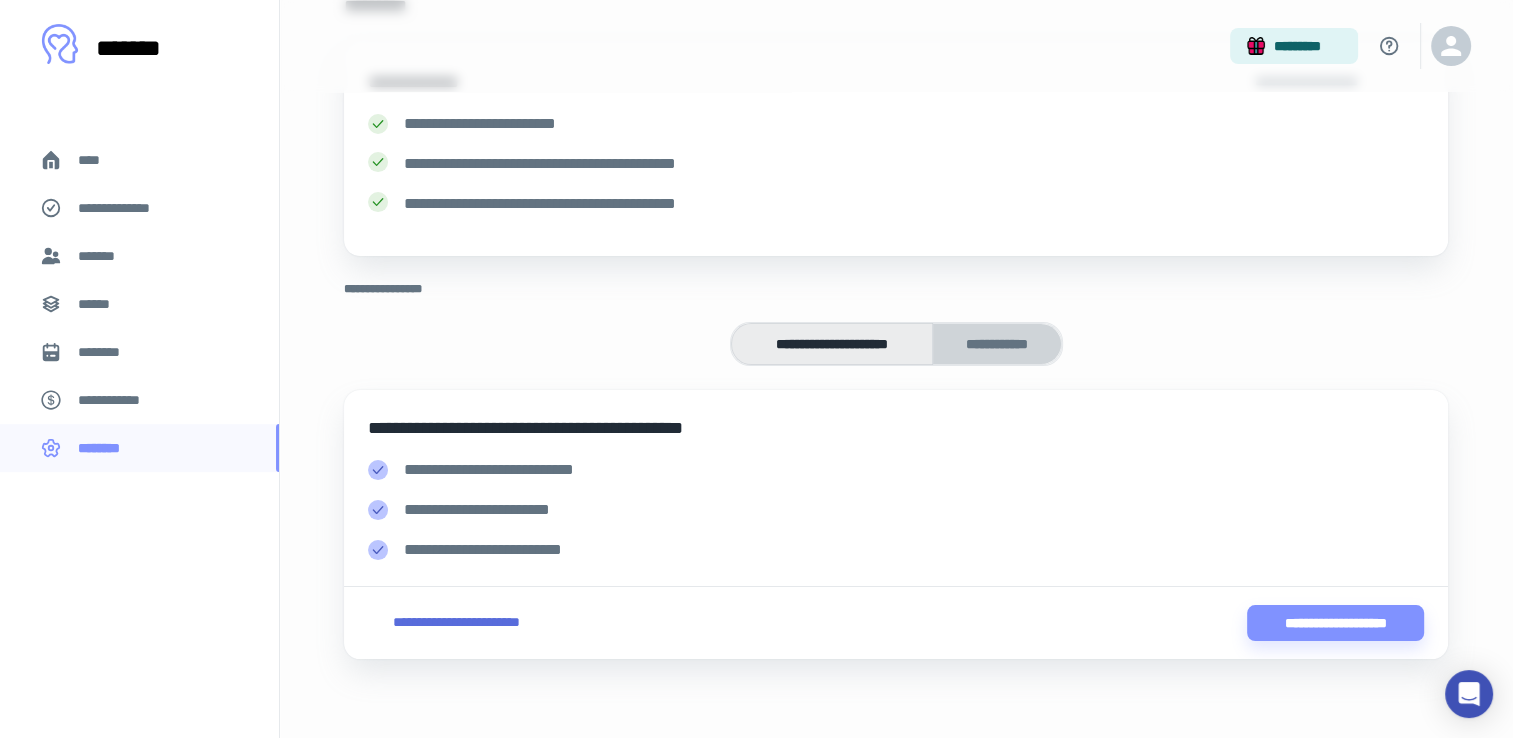 click on "**********" at bounding box center [997, 344] 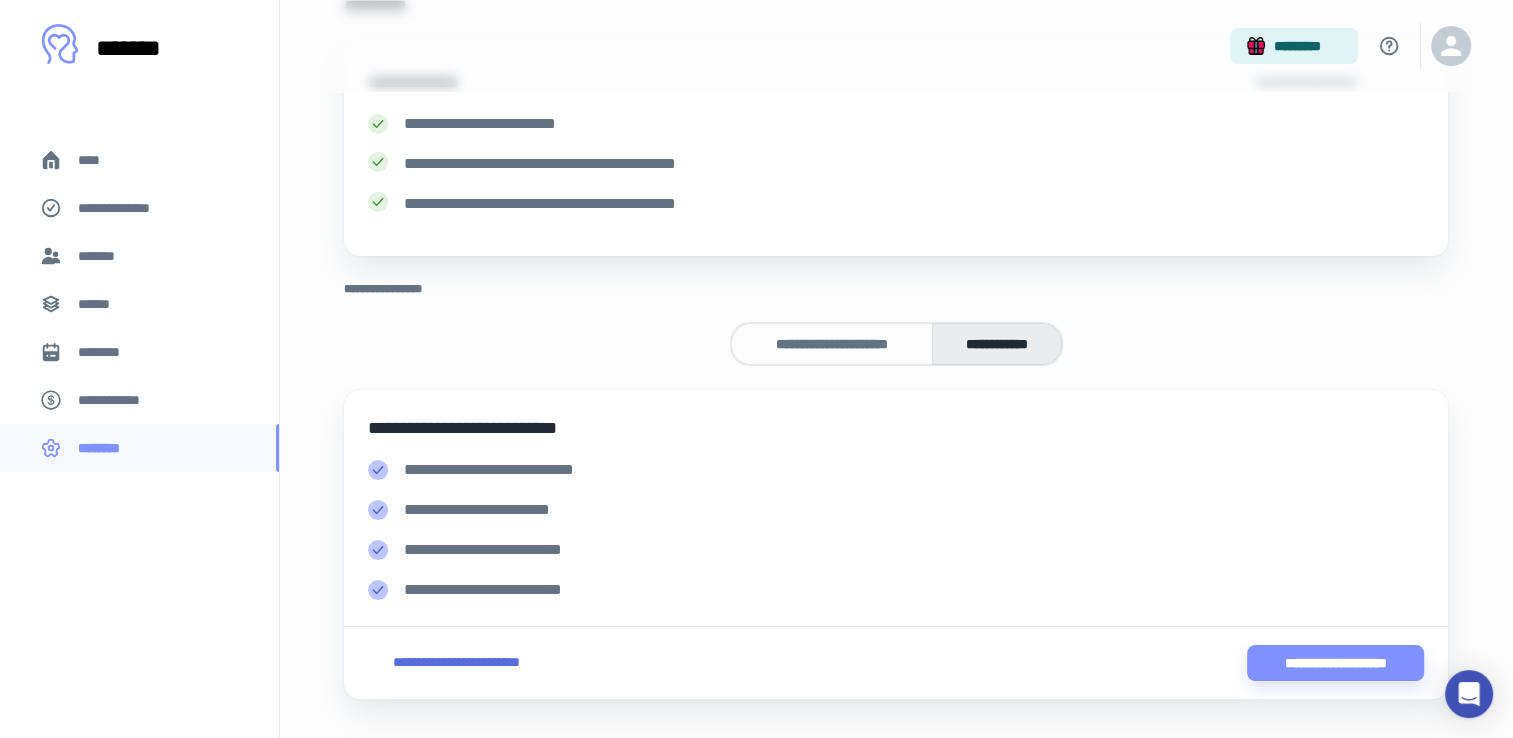 click on "**********" at bounding box center [832, 344] 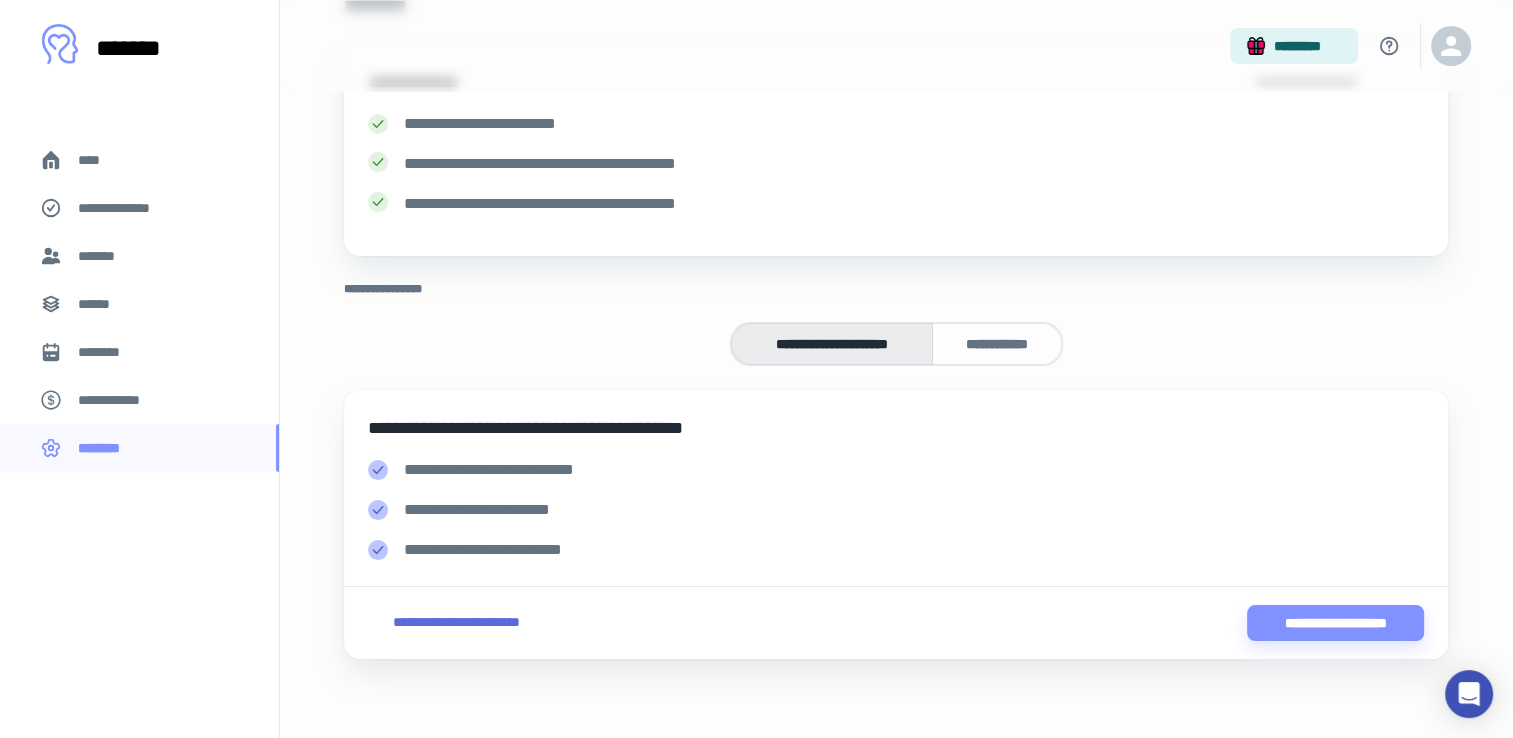 click on "**********" at bounding box center (997, 344) 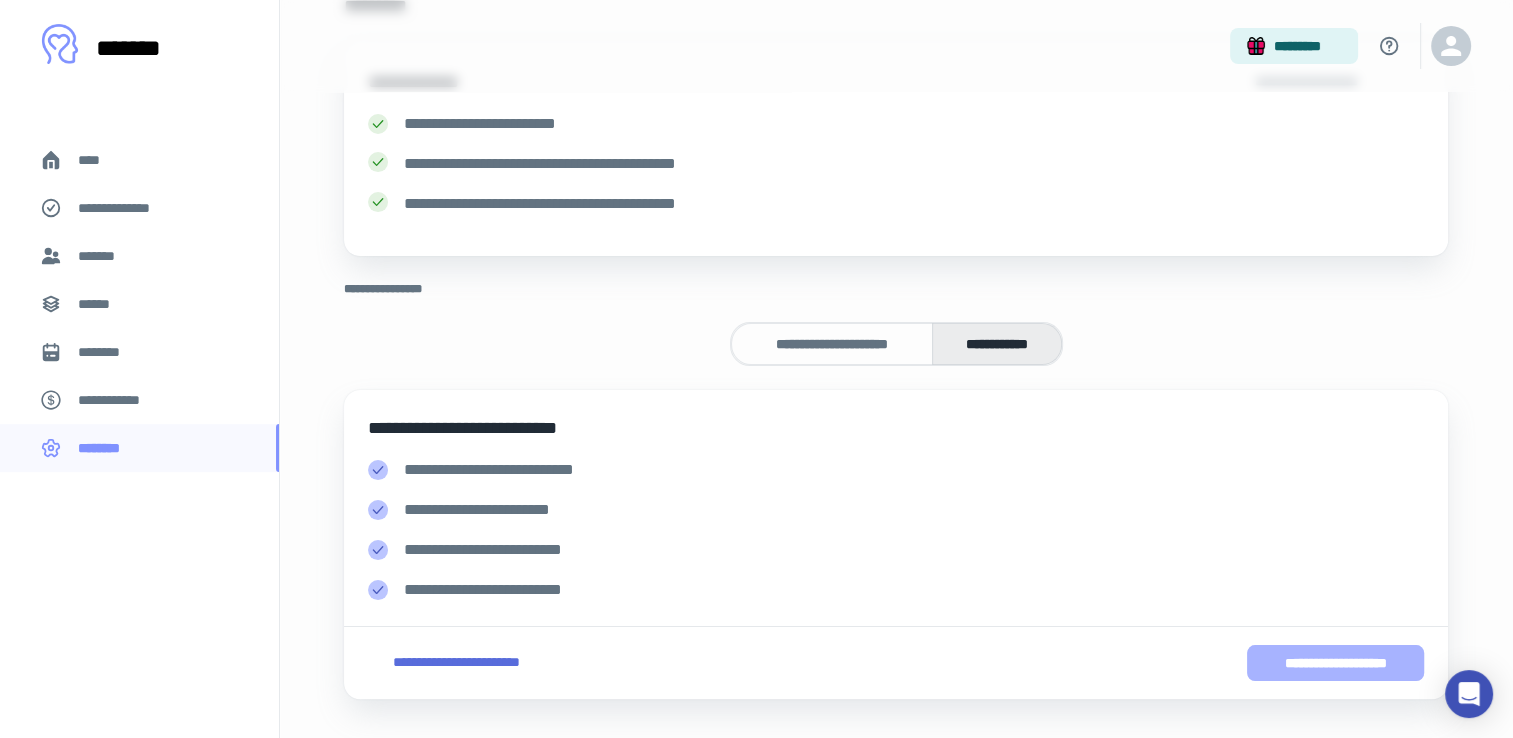 click on "**********" at bounding box center [1335, 663] 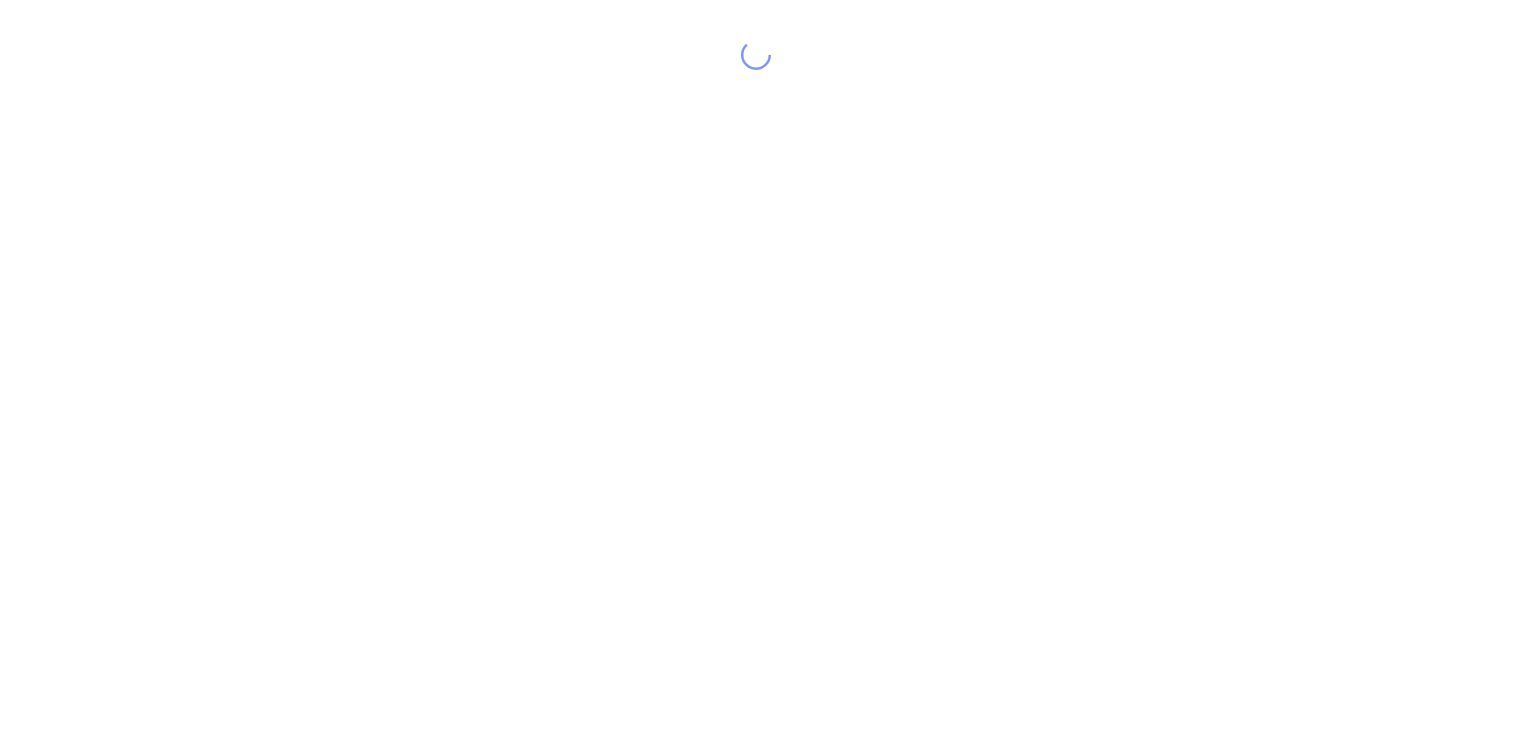 scroll, scrollTop: 0, scrollLeft: 0, axis: both 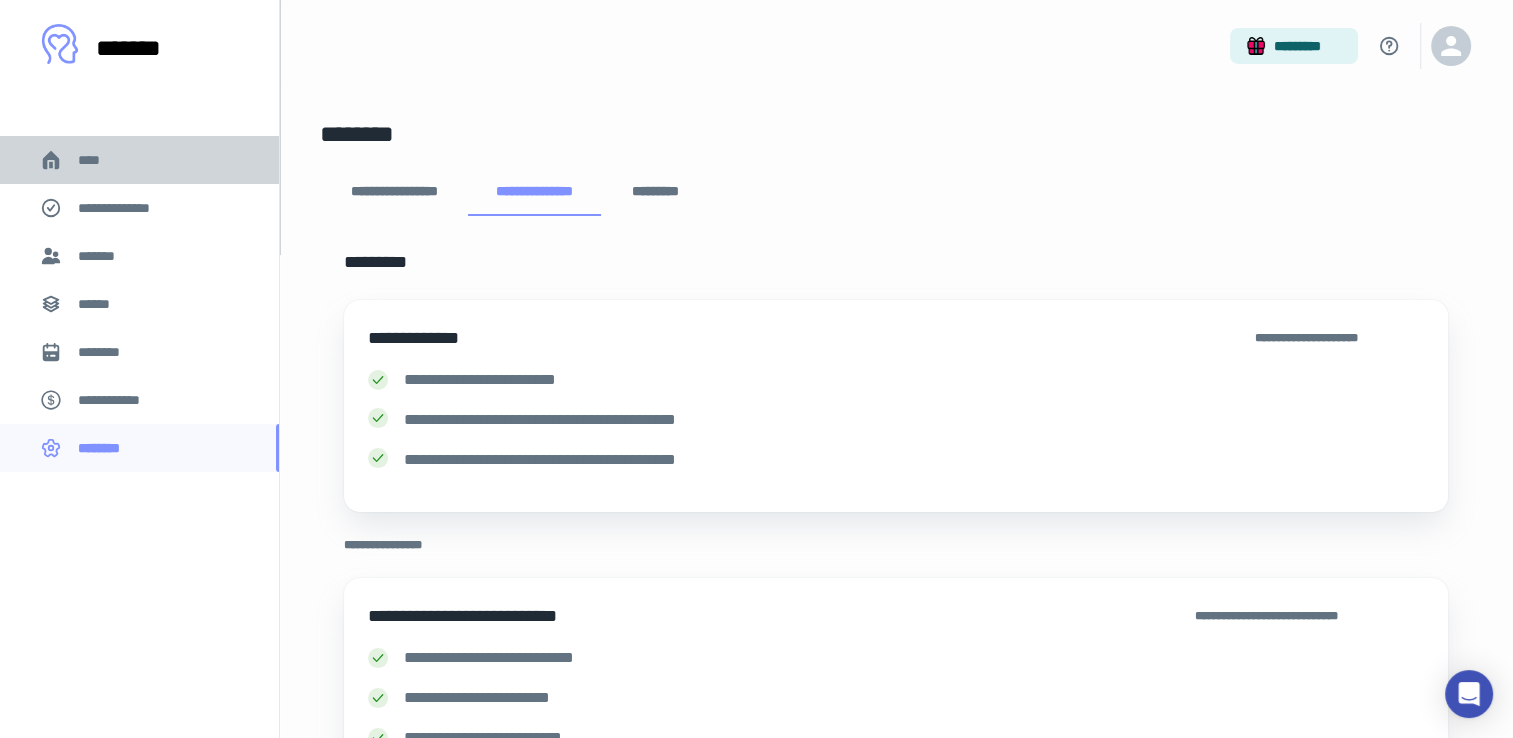 click on "****" at bounding box center [139, 160] 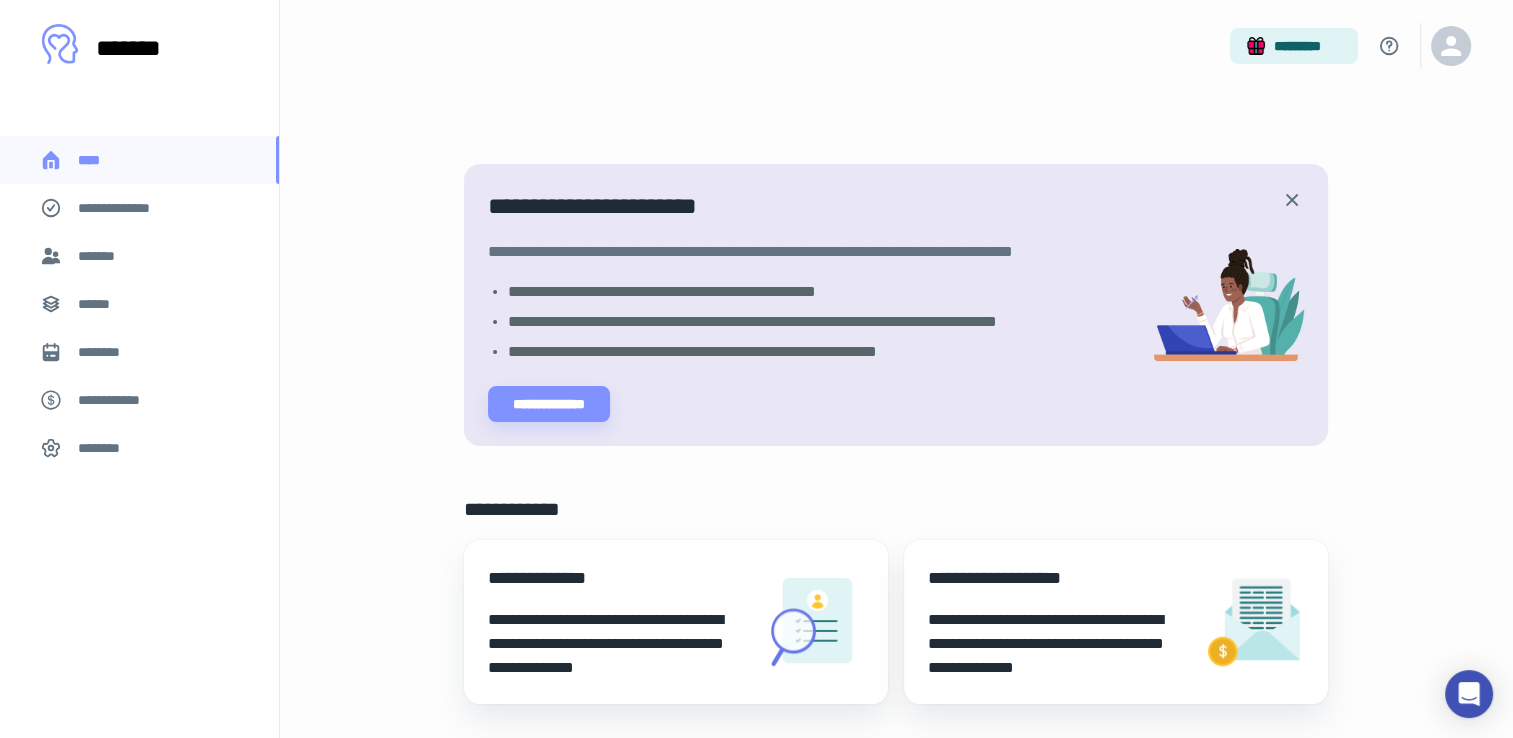 click on "**********" at bounding box center (139, 208) 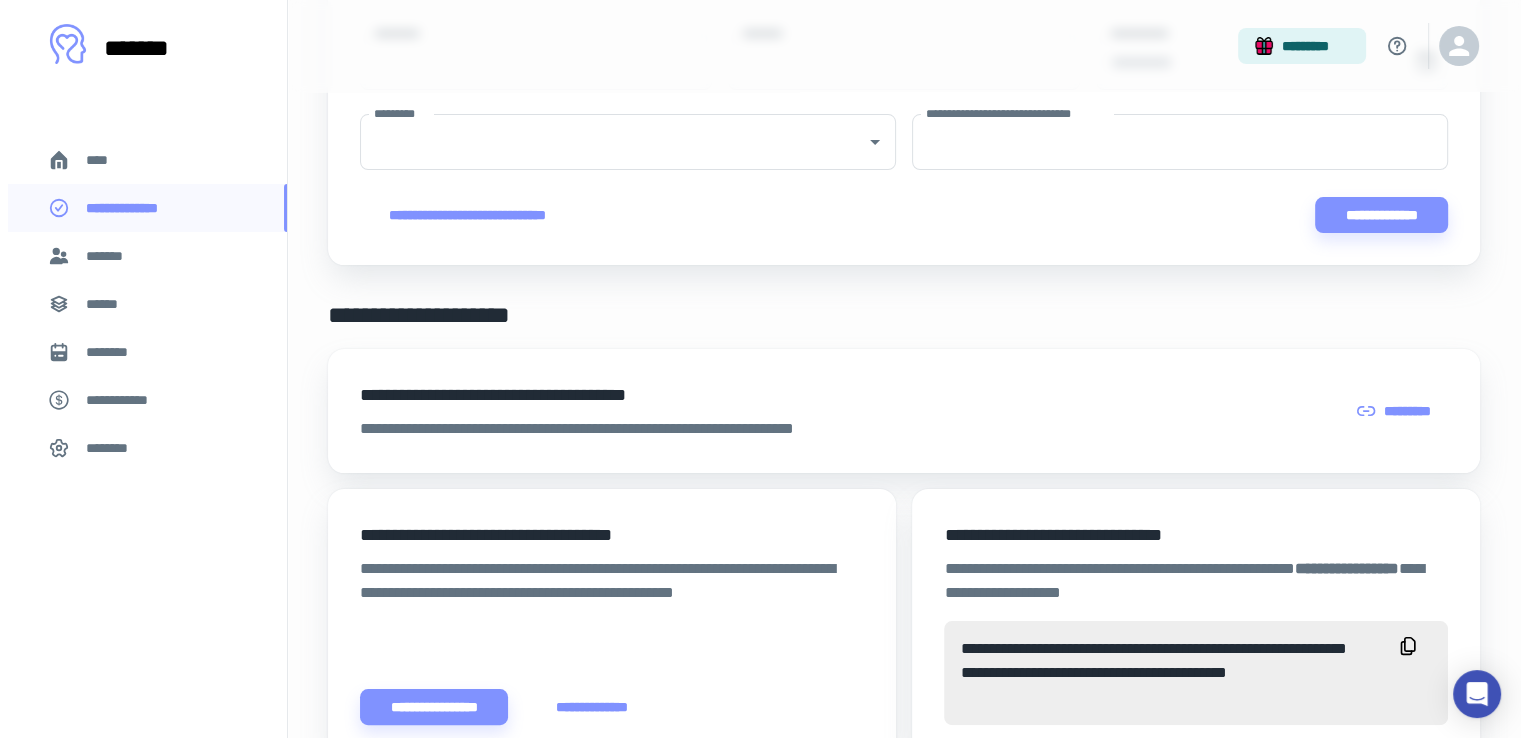 scroll, scrollTop: 500, scrollLeft: 0, axis: vertical 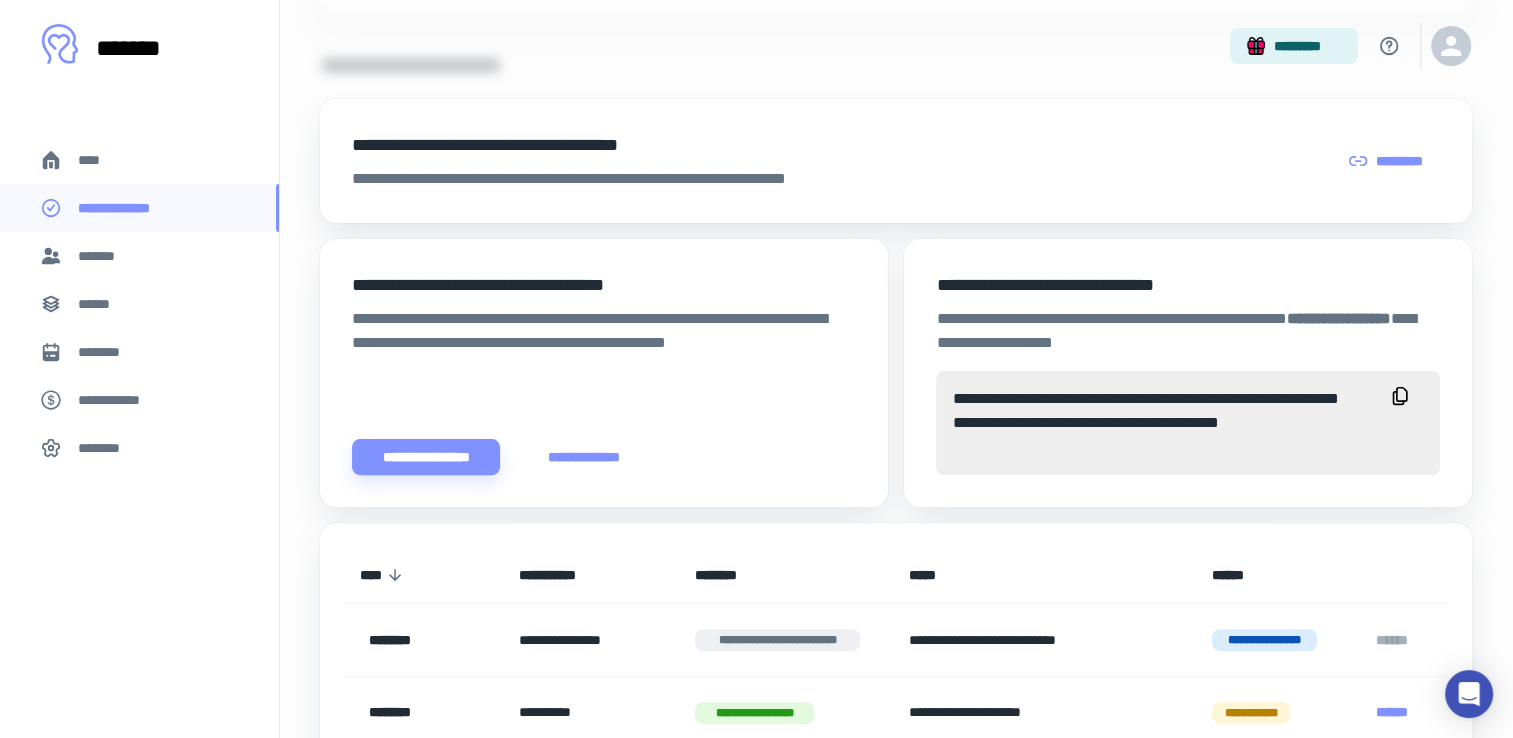 click 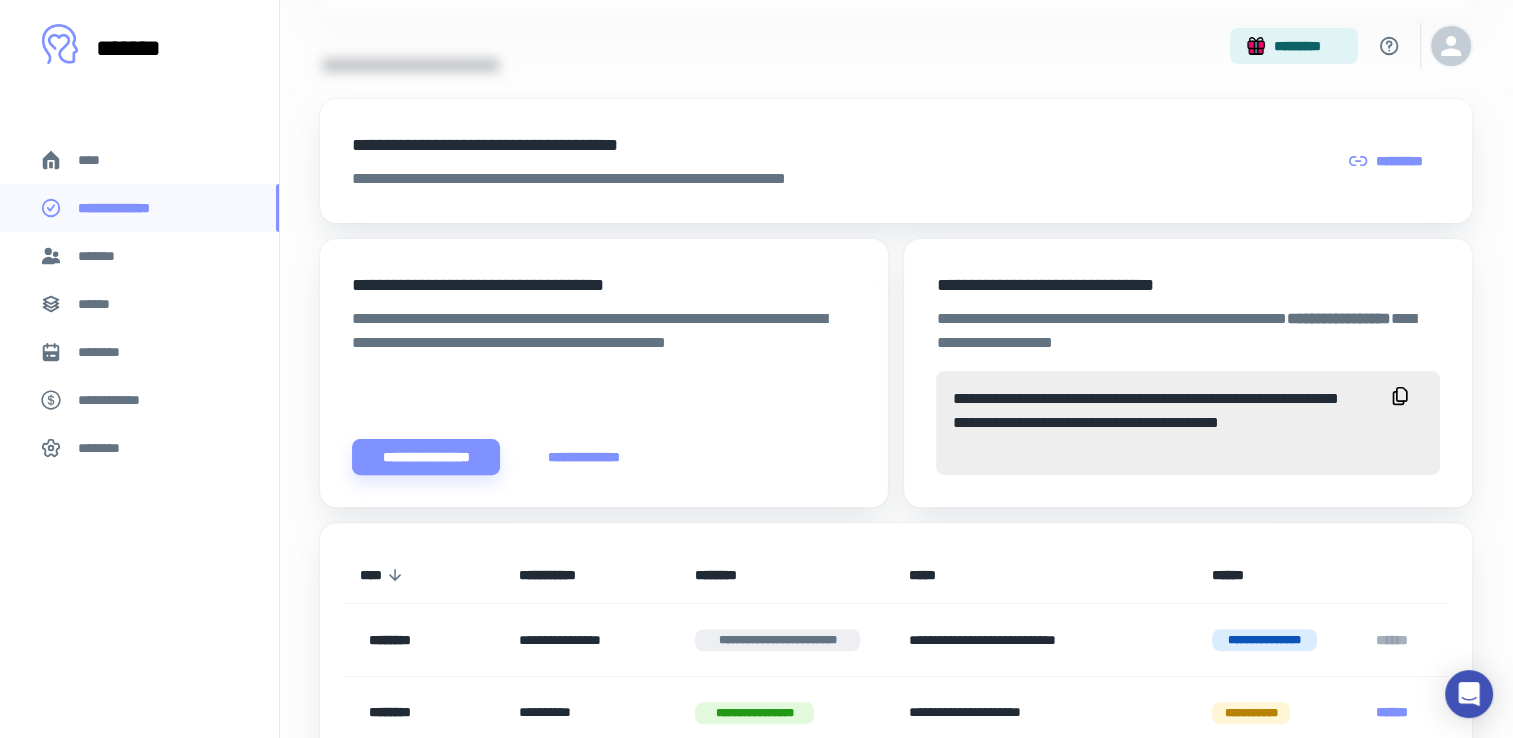 click 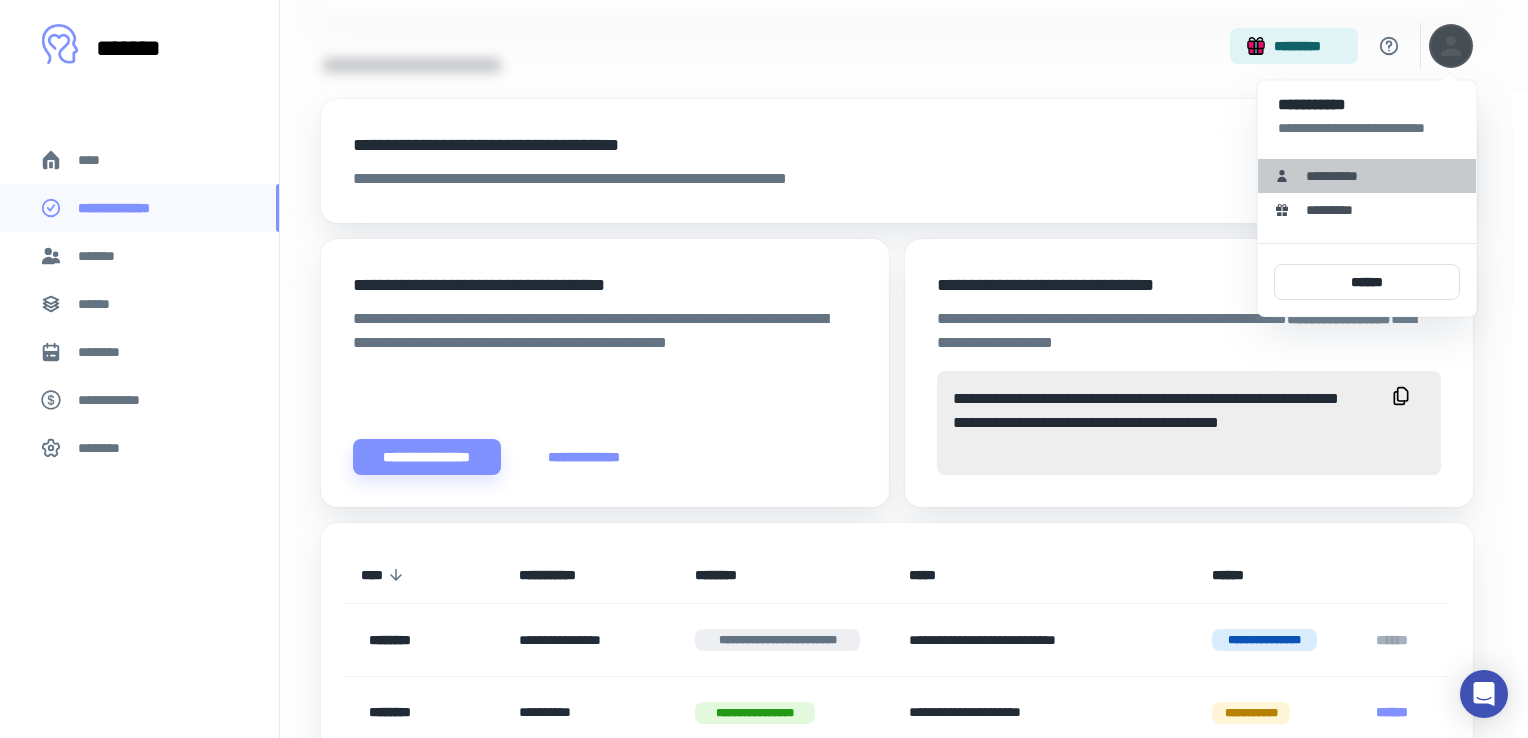 click on "**********" at bounding box center (1367, 176) 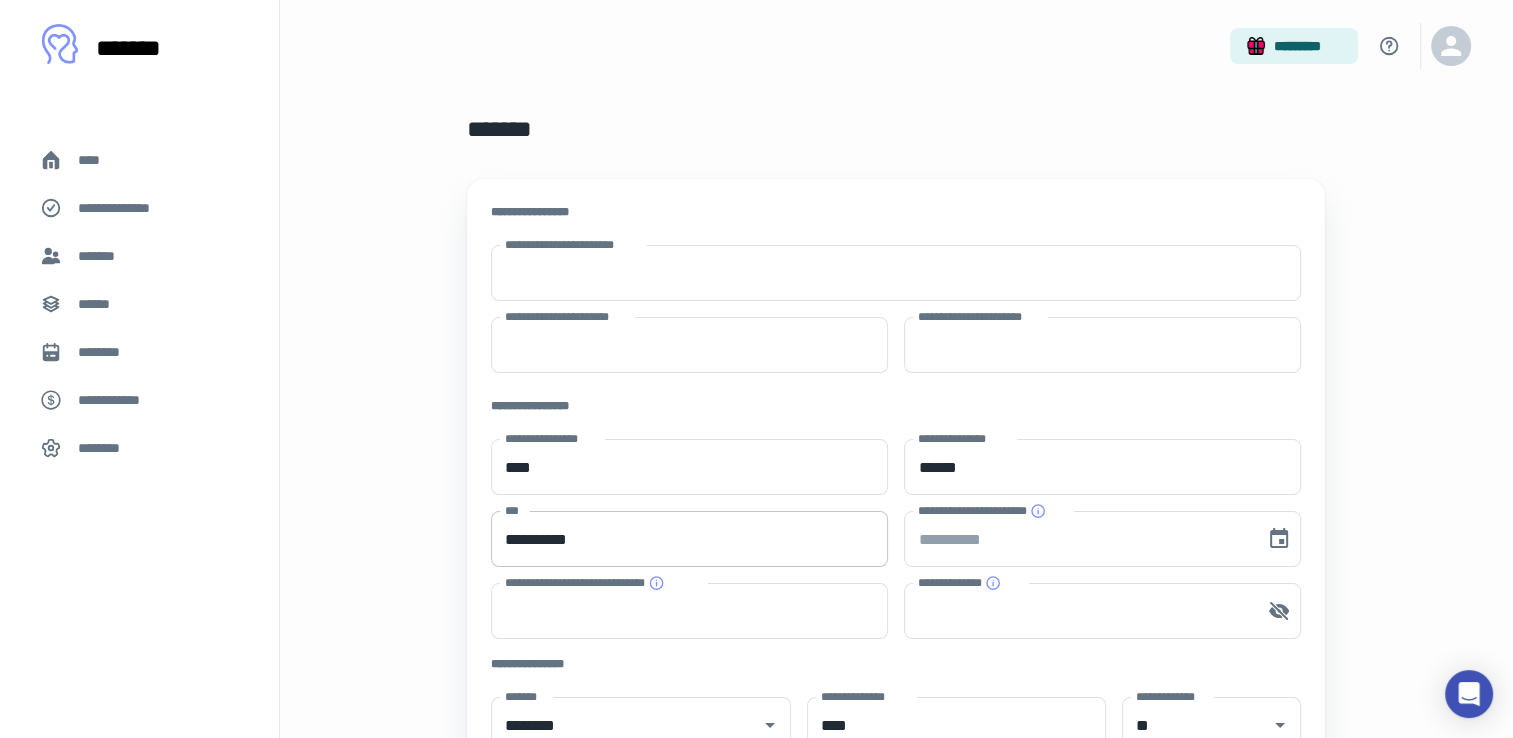 scroll, scrollTop: 0, scrollLeft: 0, axis: both 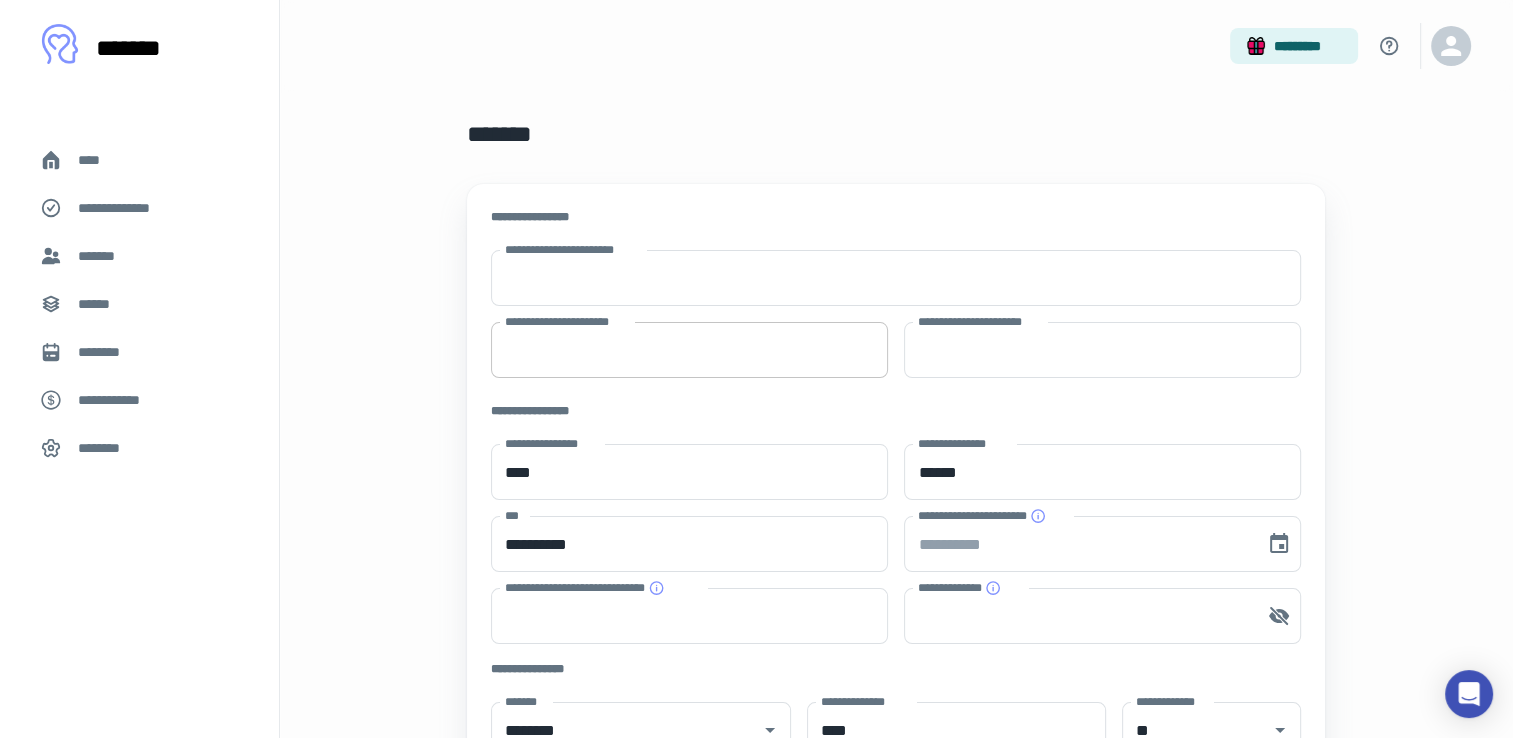 click on "**********" at bounding box center (689, 350) 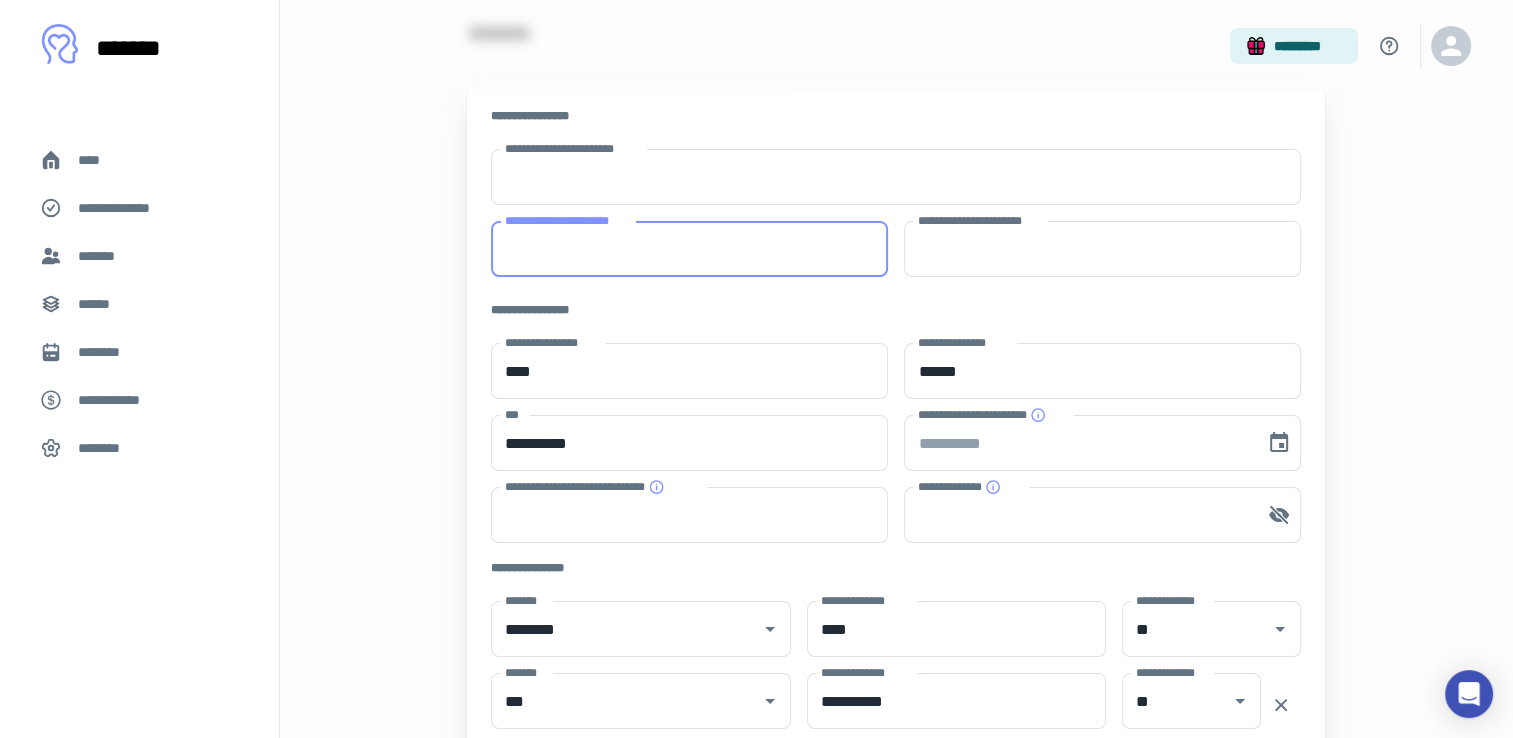 scroll, scrollTop: 0, scrollLeft: 0, axis: both 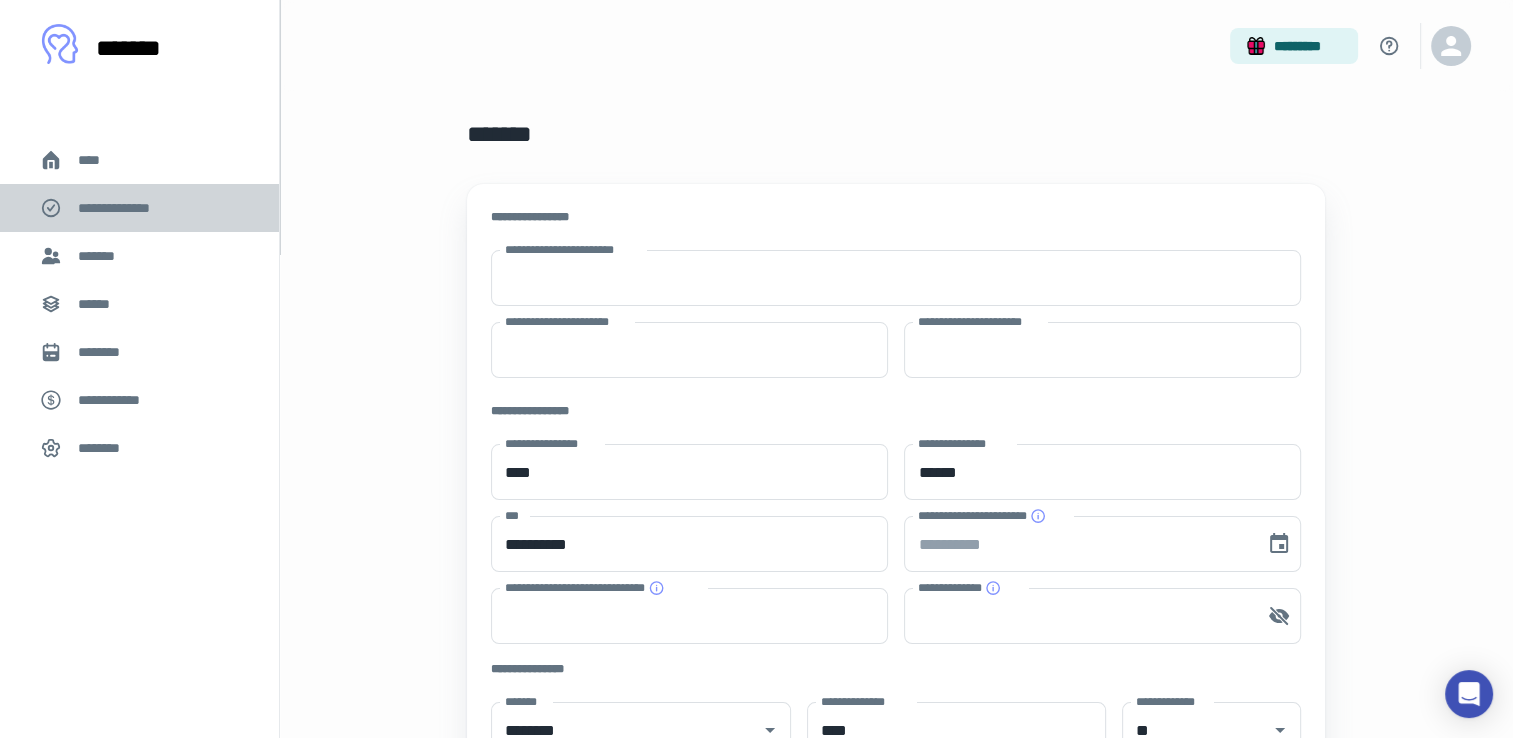 click on "**********" at bounding box center [127, 208] 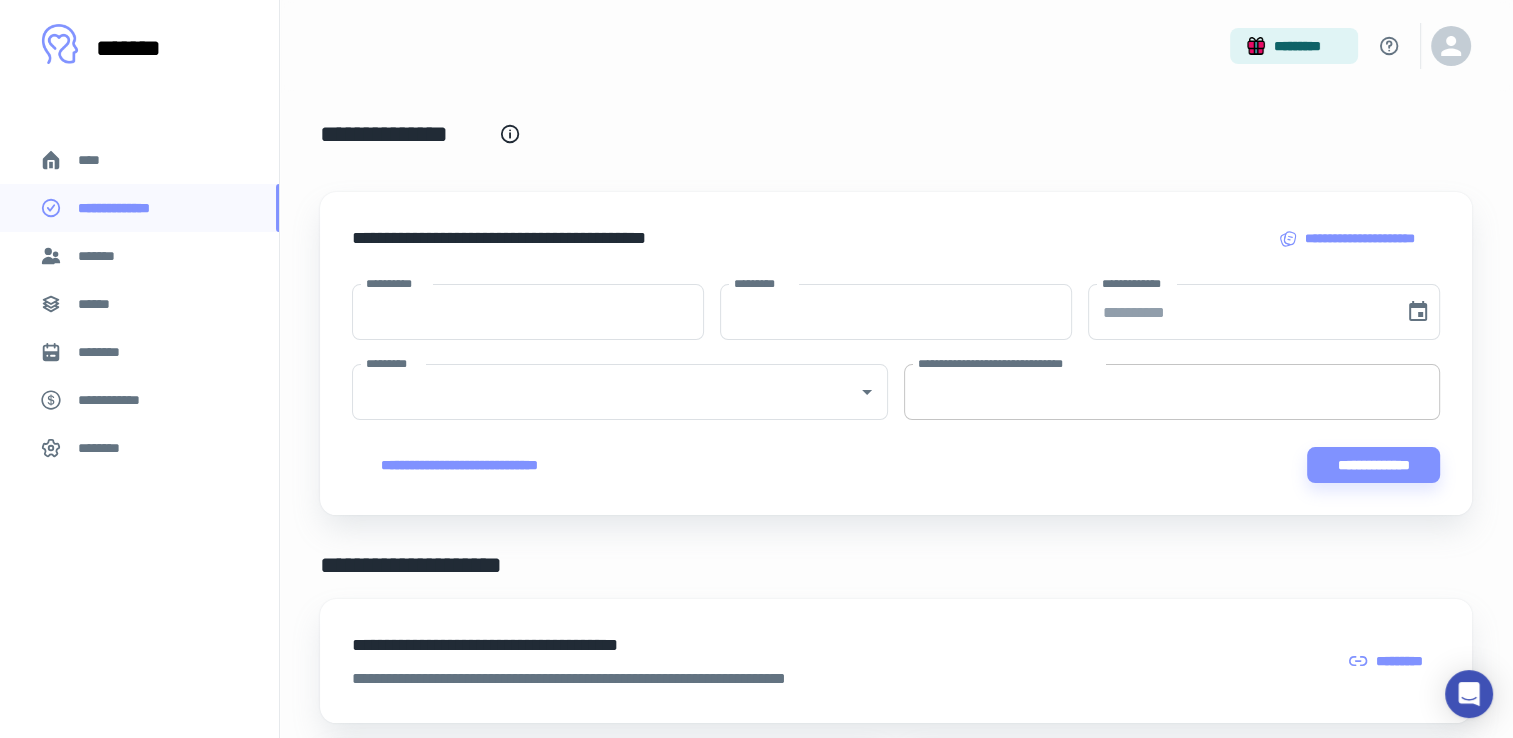 scroll, scrollTop: 100, scrollLeft: 0, axis: vertical 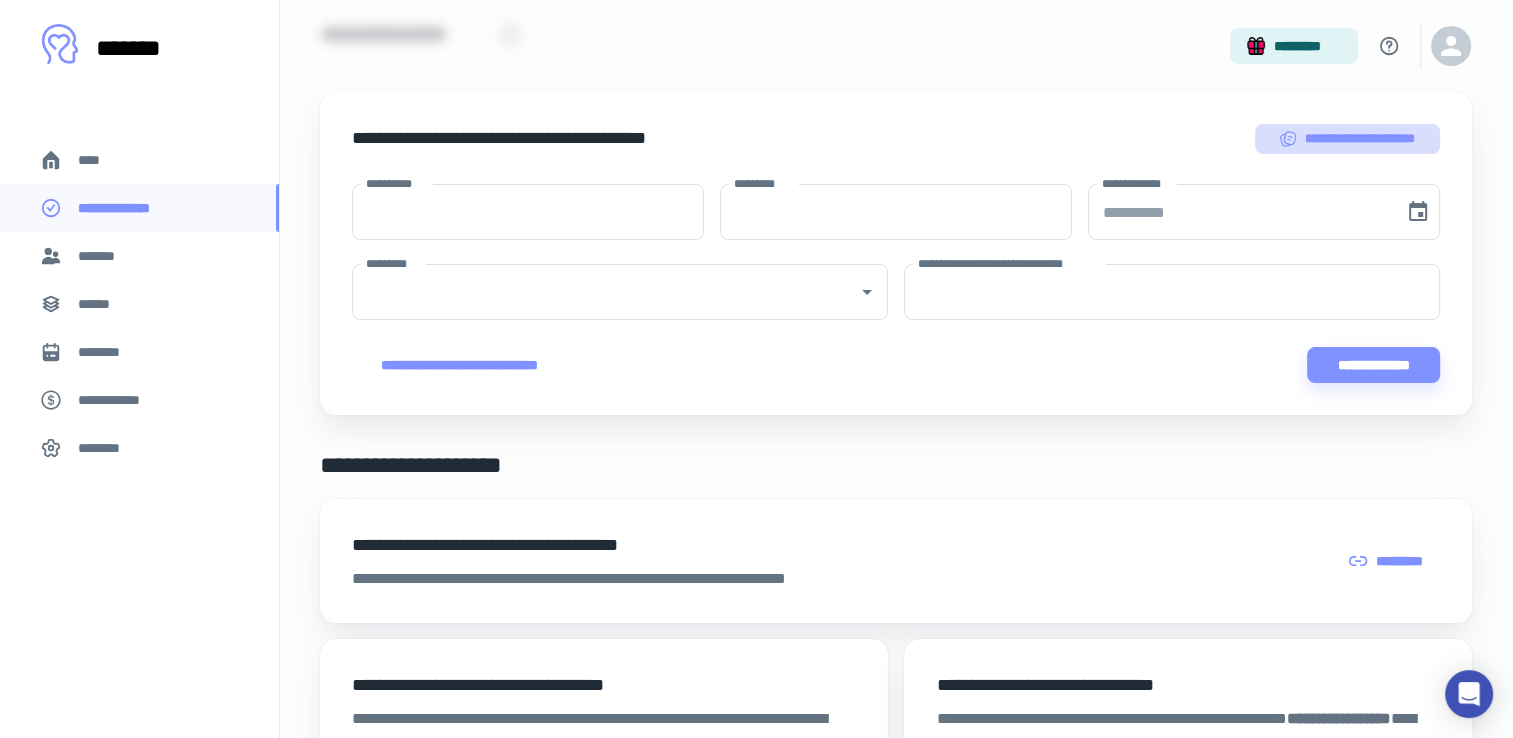 click on "**********" at bounding box center (1348, 139) 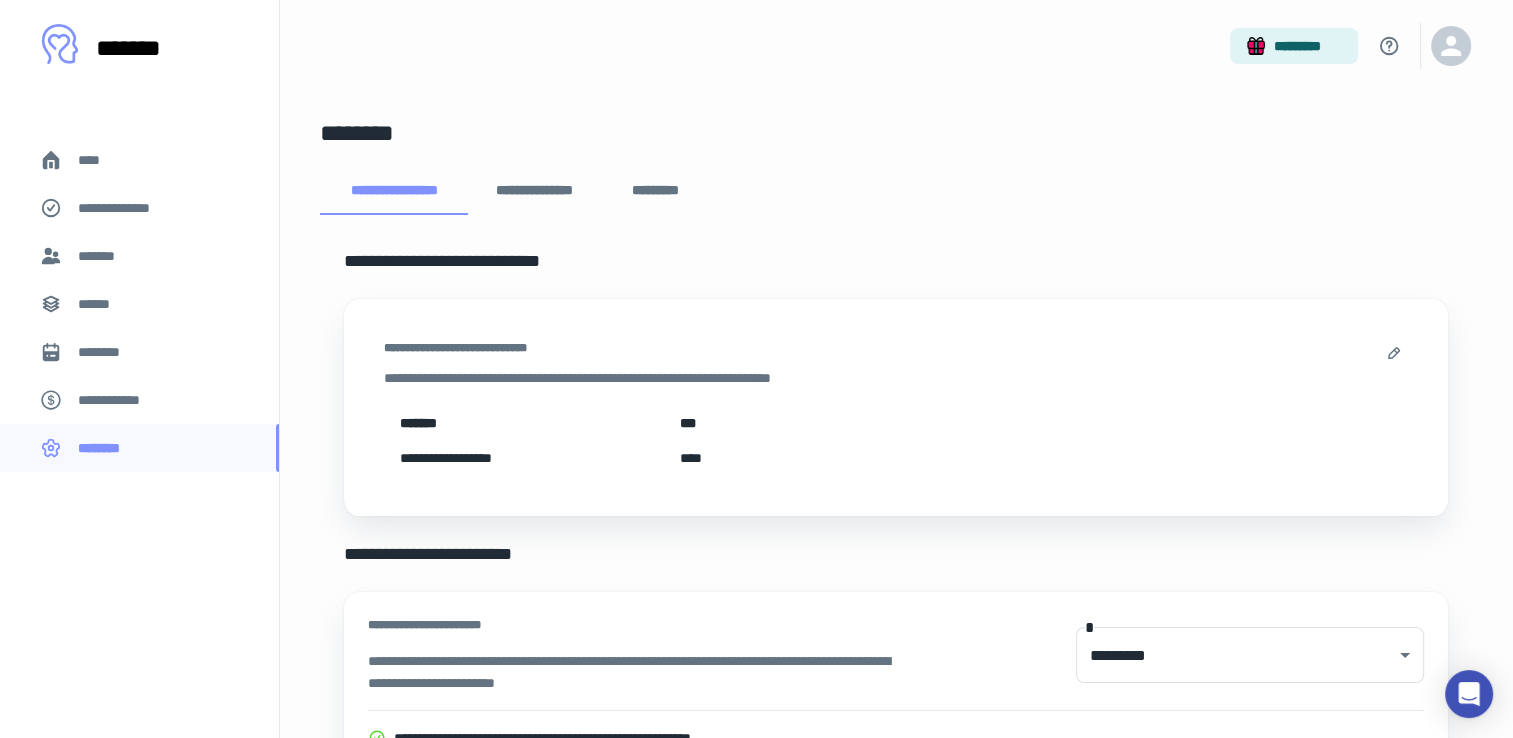 scroll, scrollTop: 0, scrollLeft: 0, axis: both 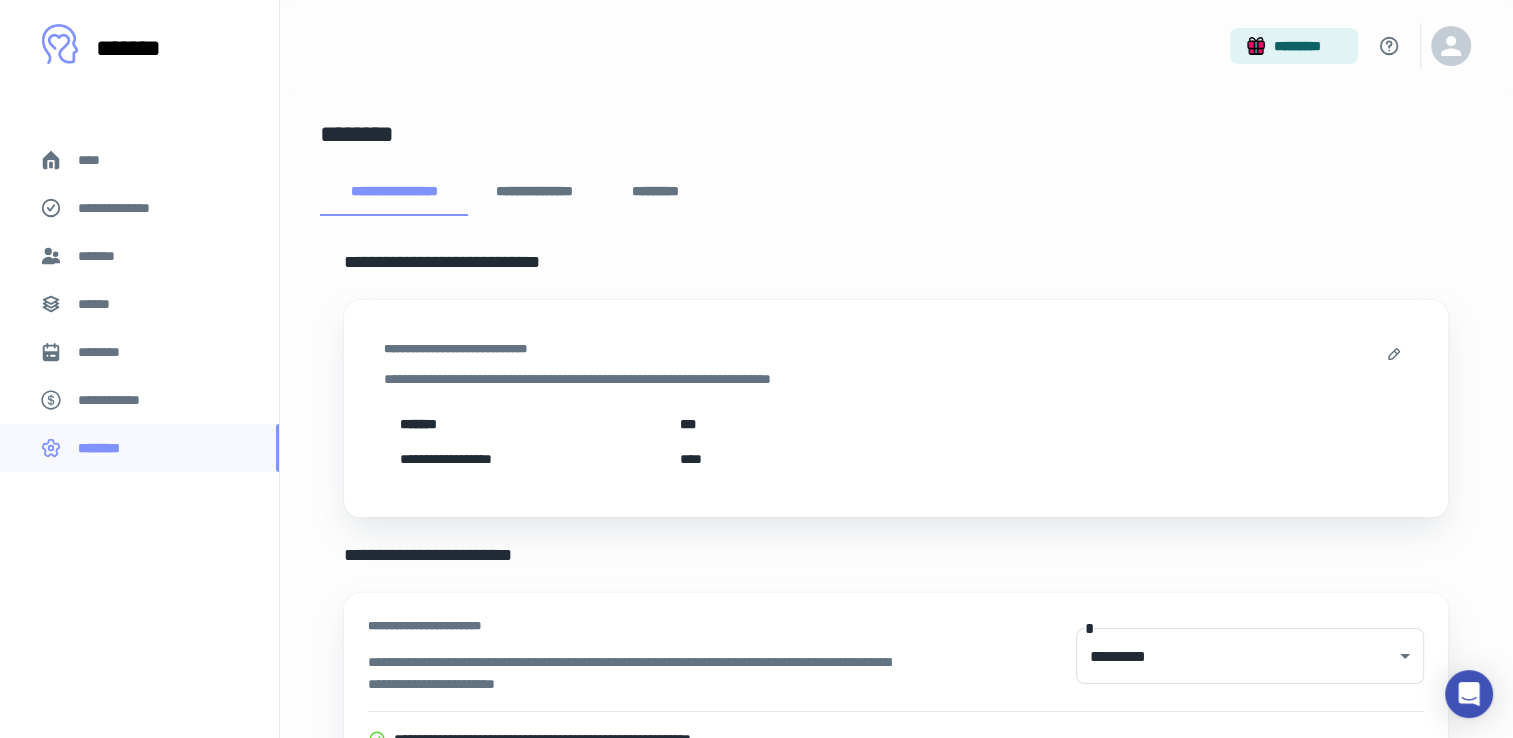 click on "**********" at bounding box center [535, 192] 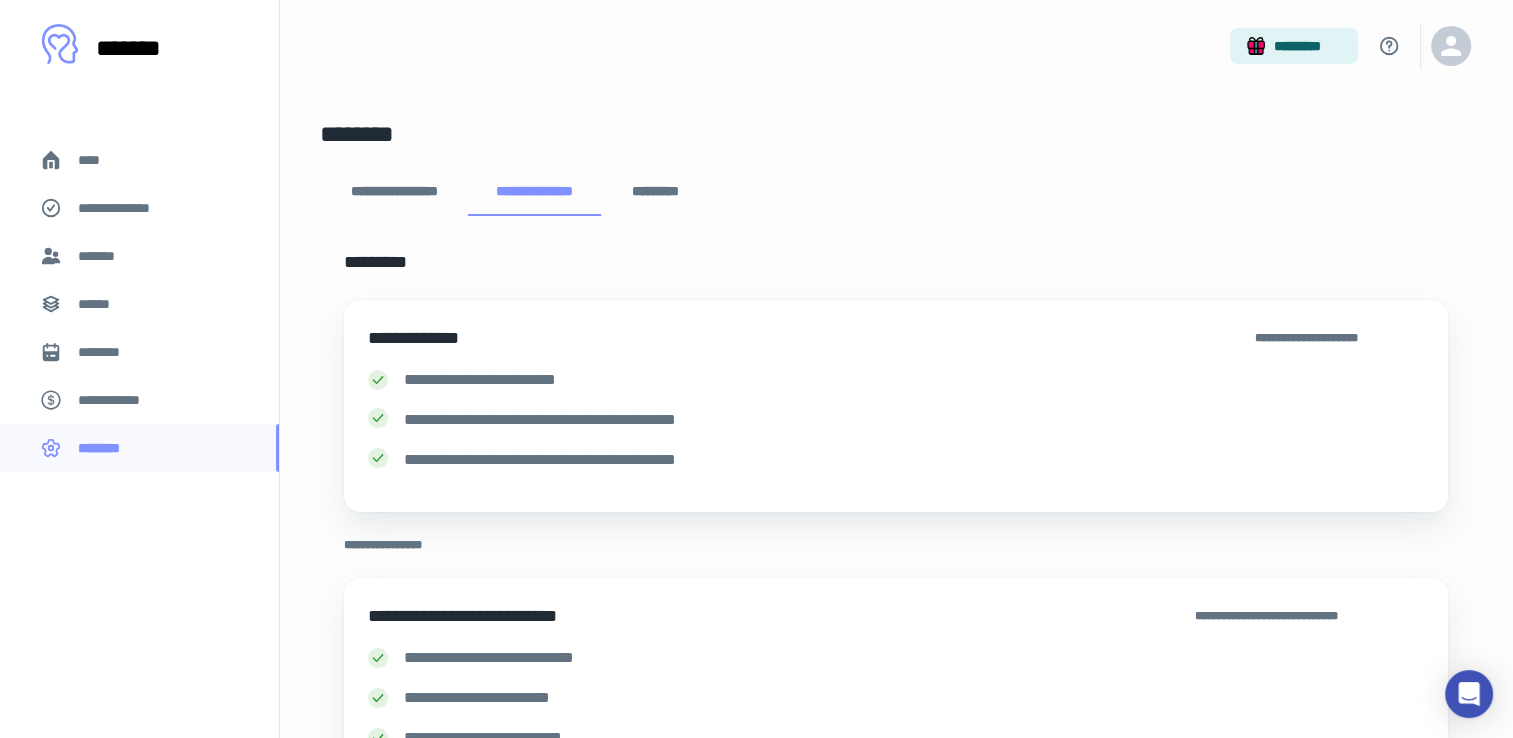 click on "*********" at bounding box center [655, 192] 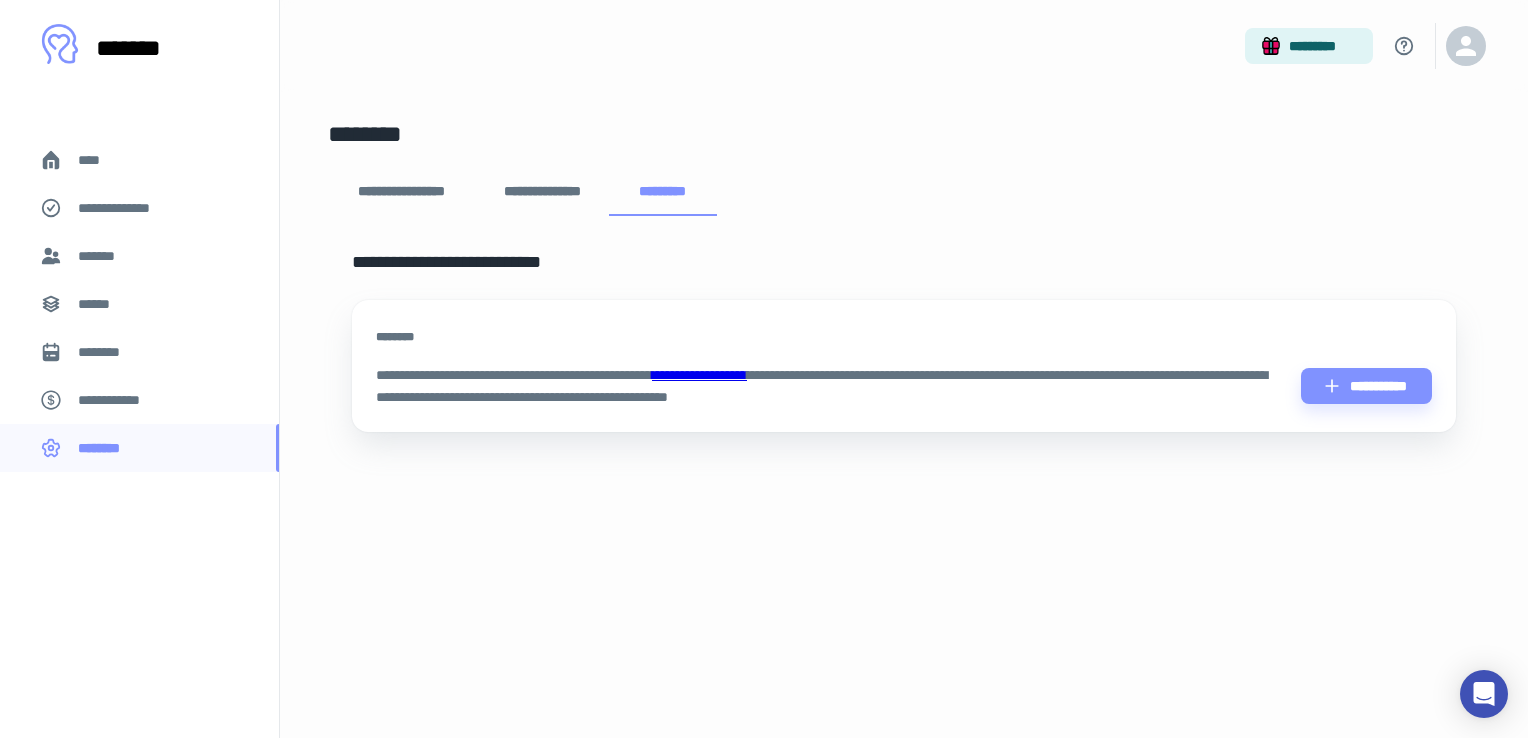 click on "**********" at bounding box center [401, 192] 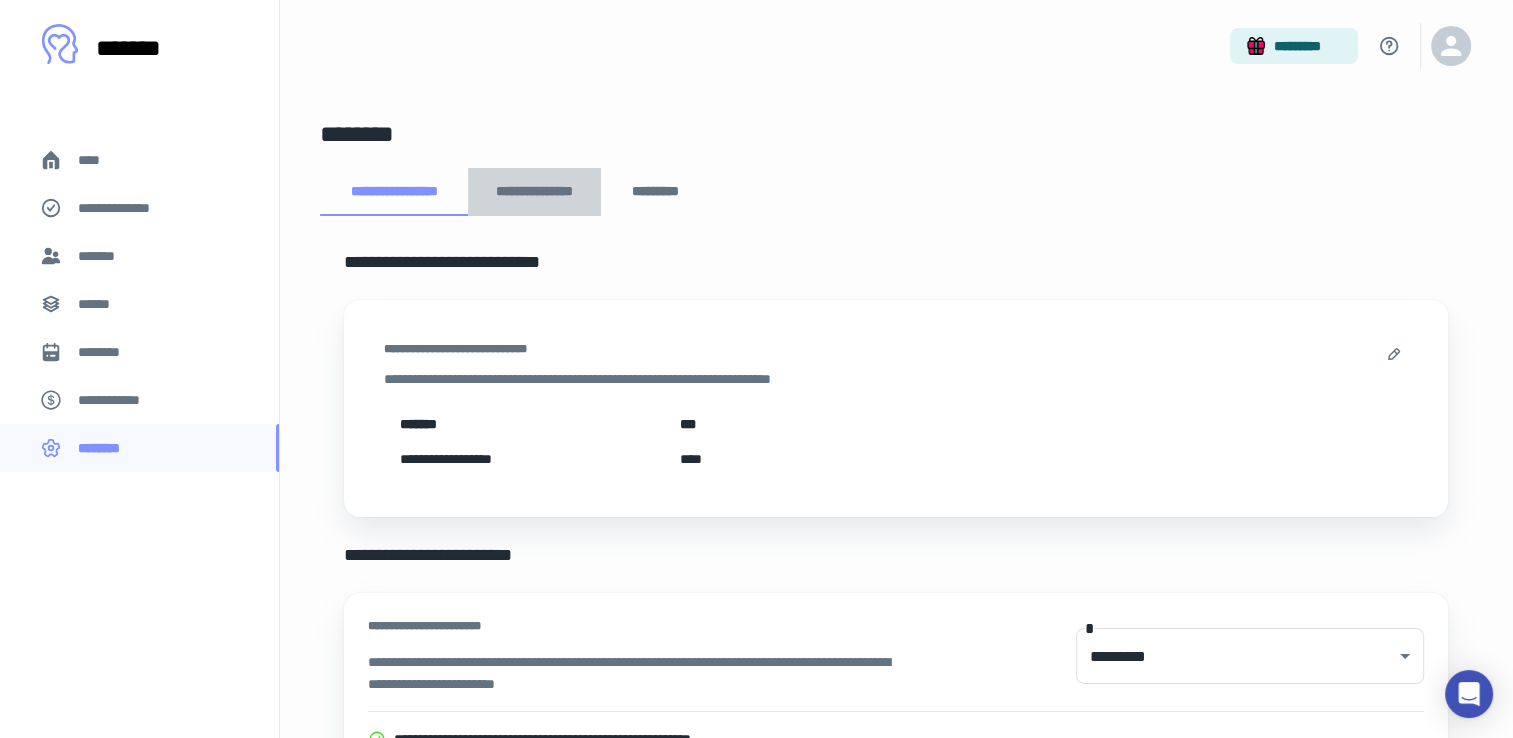click on "**********" at bounding box center [535, 192] 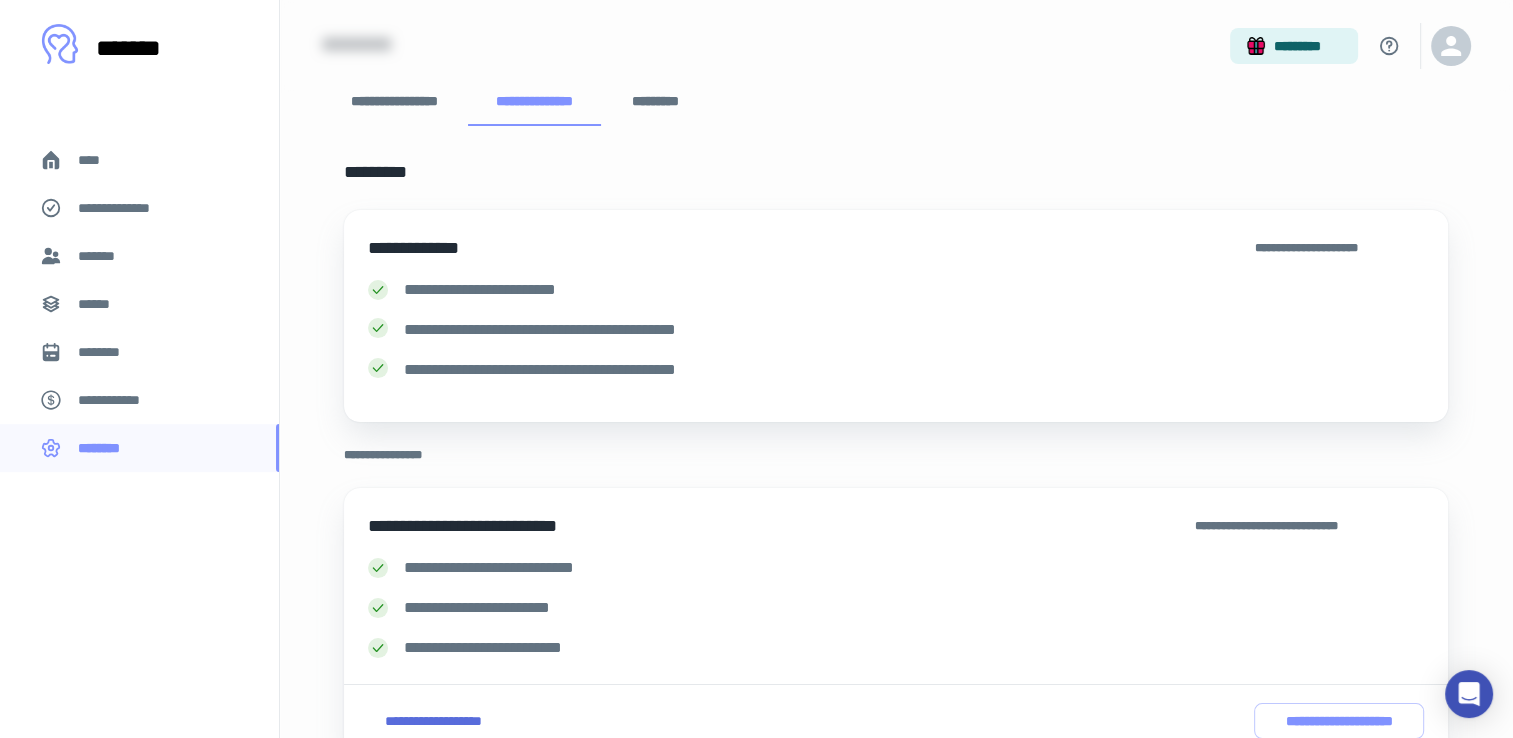 scroll, scrollTop: 188, scrollLeft: 0, axis: vertical 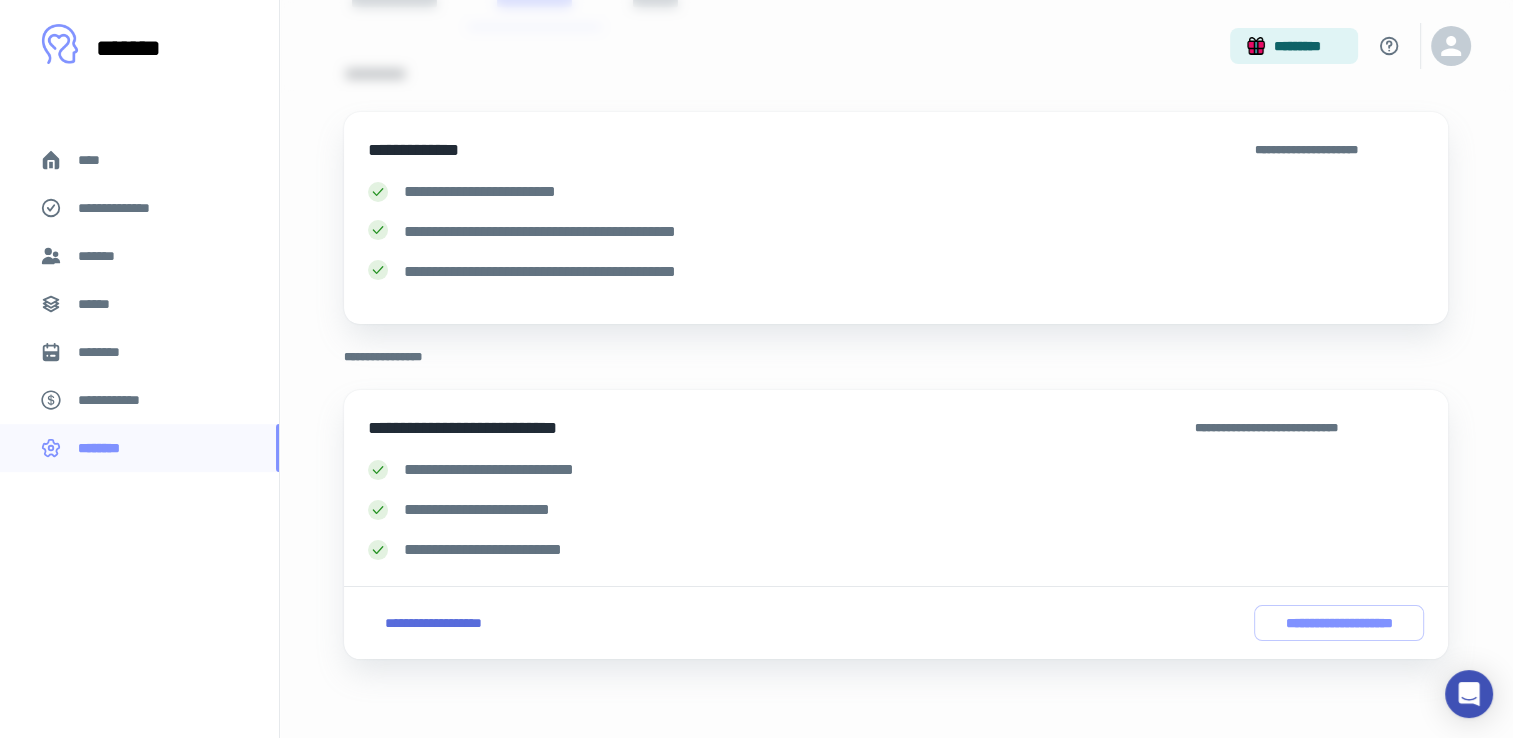 click on "****" at bounding box center (139, 160) 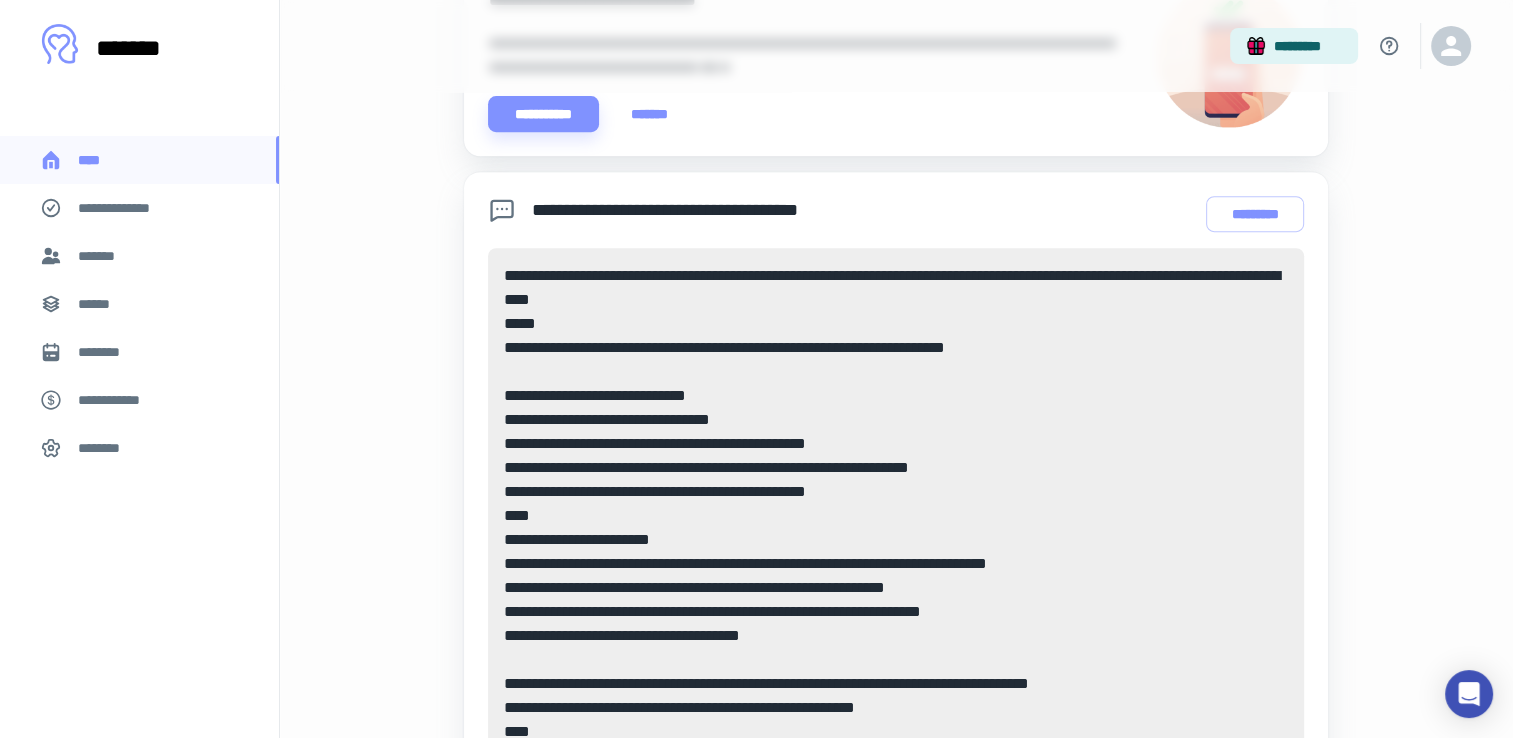 scroll, scrollTop: 592, scrollLeft: 0, axis: vertical 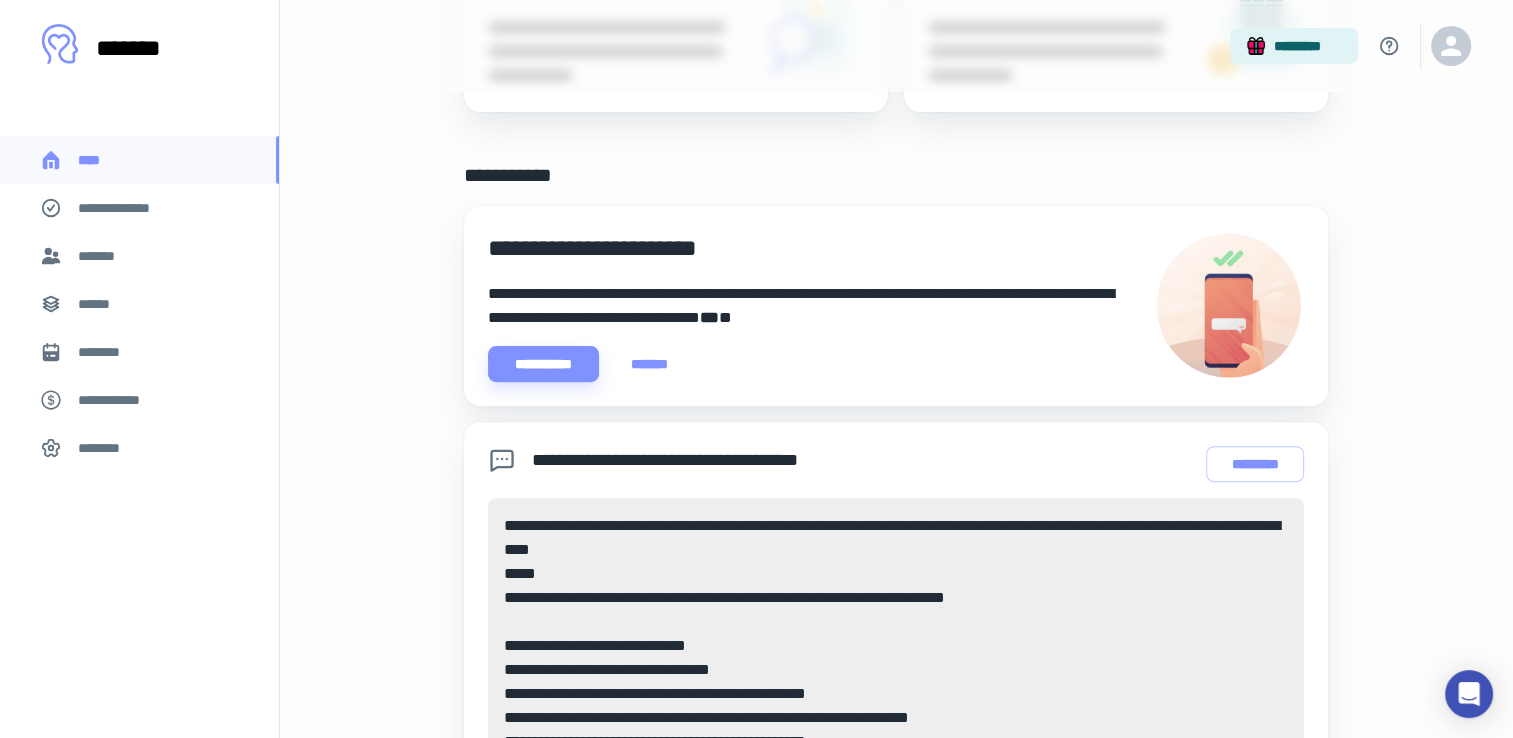 click on "**********" at bounding box center [139, 208] 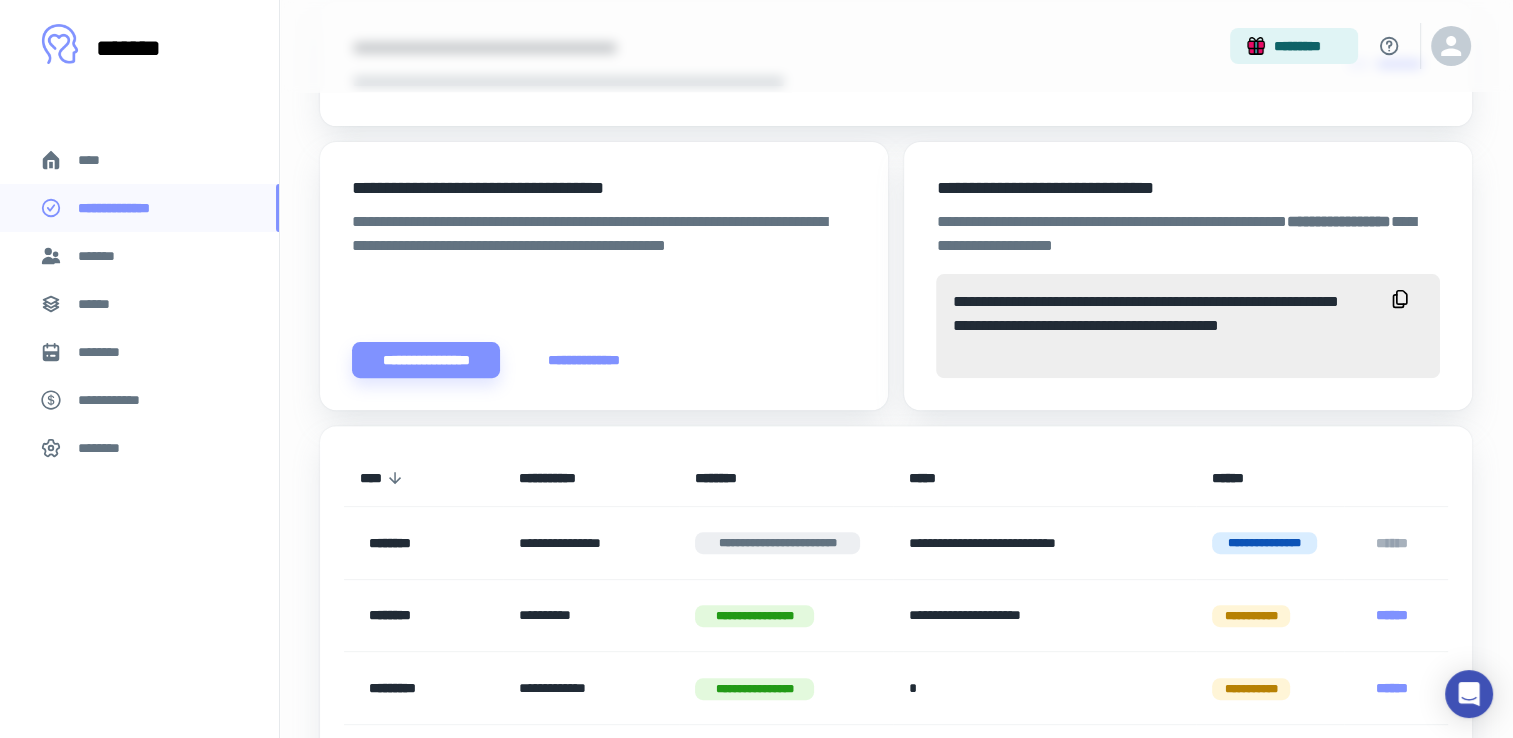 scroll, scrollTop: 697, scrollLeft: 0, axis: vertical 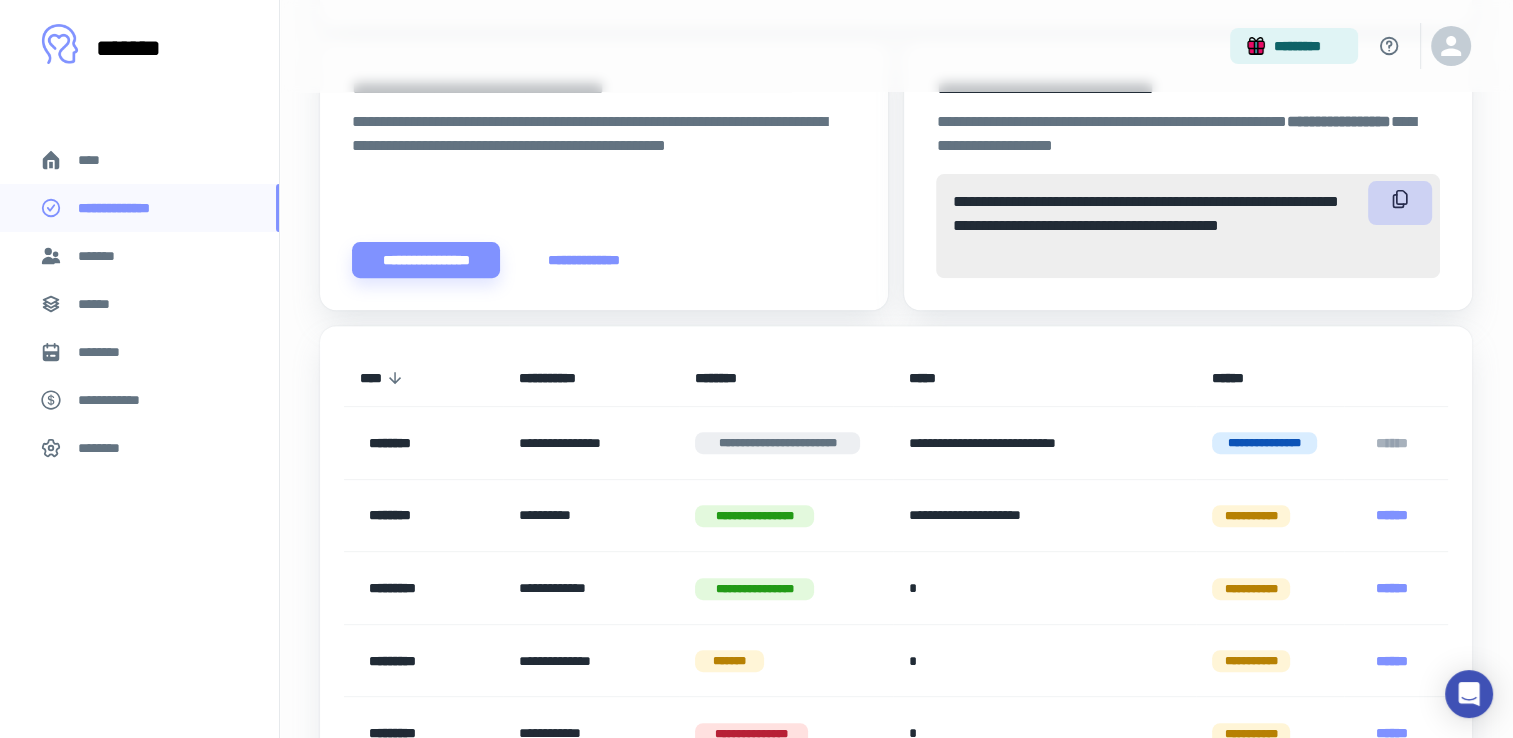 click at bounding box center [1400, 203] 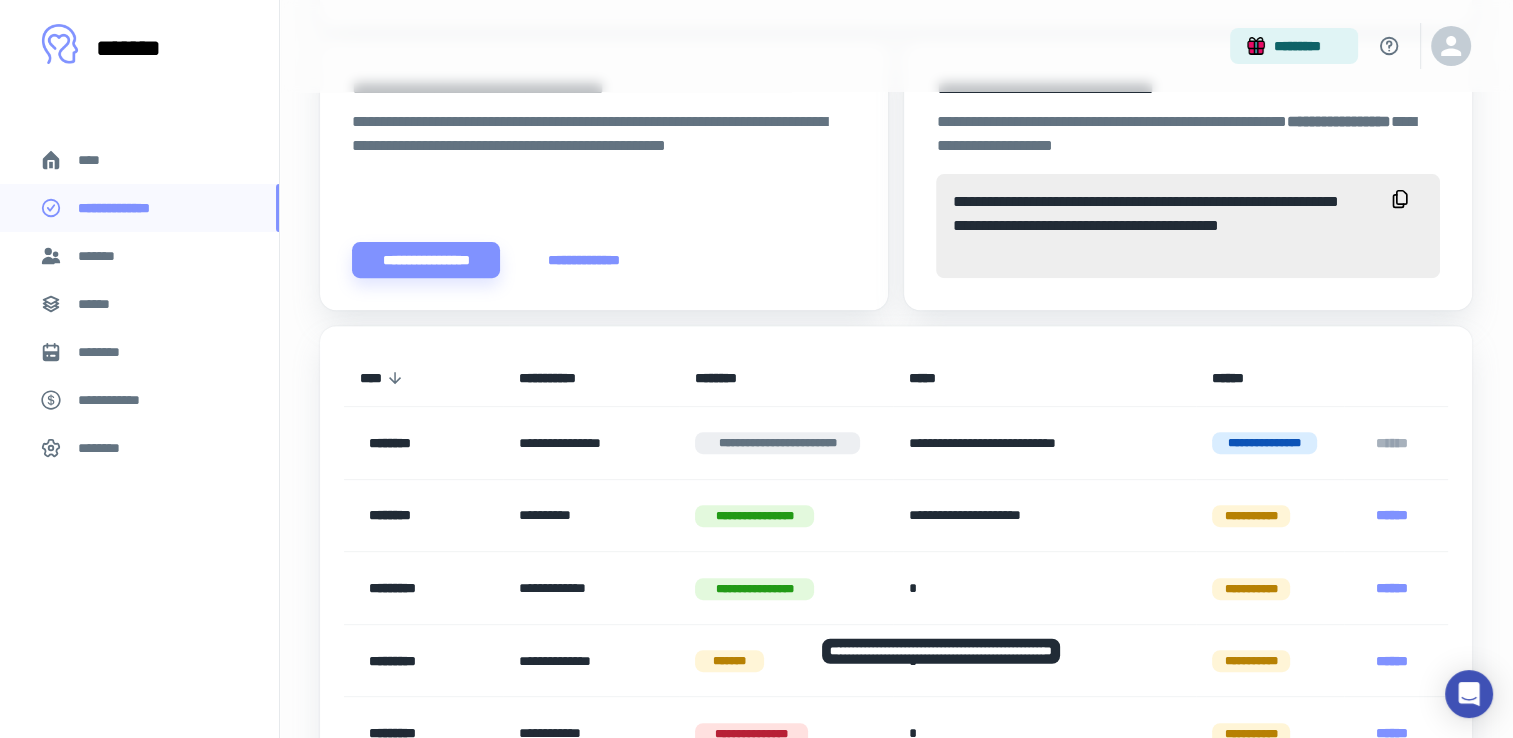 scroll, scrollTop: 884, scrollLeft: 0, axis: vertical 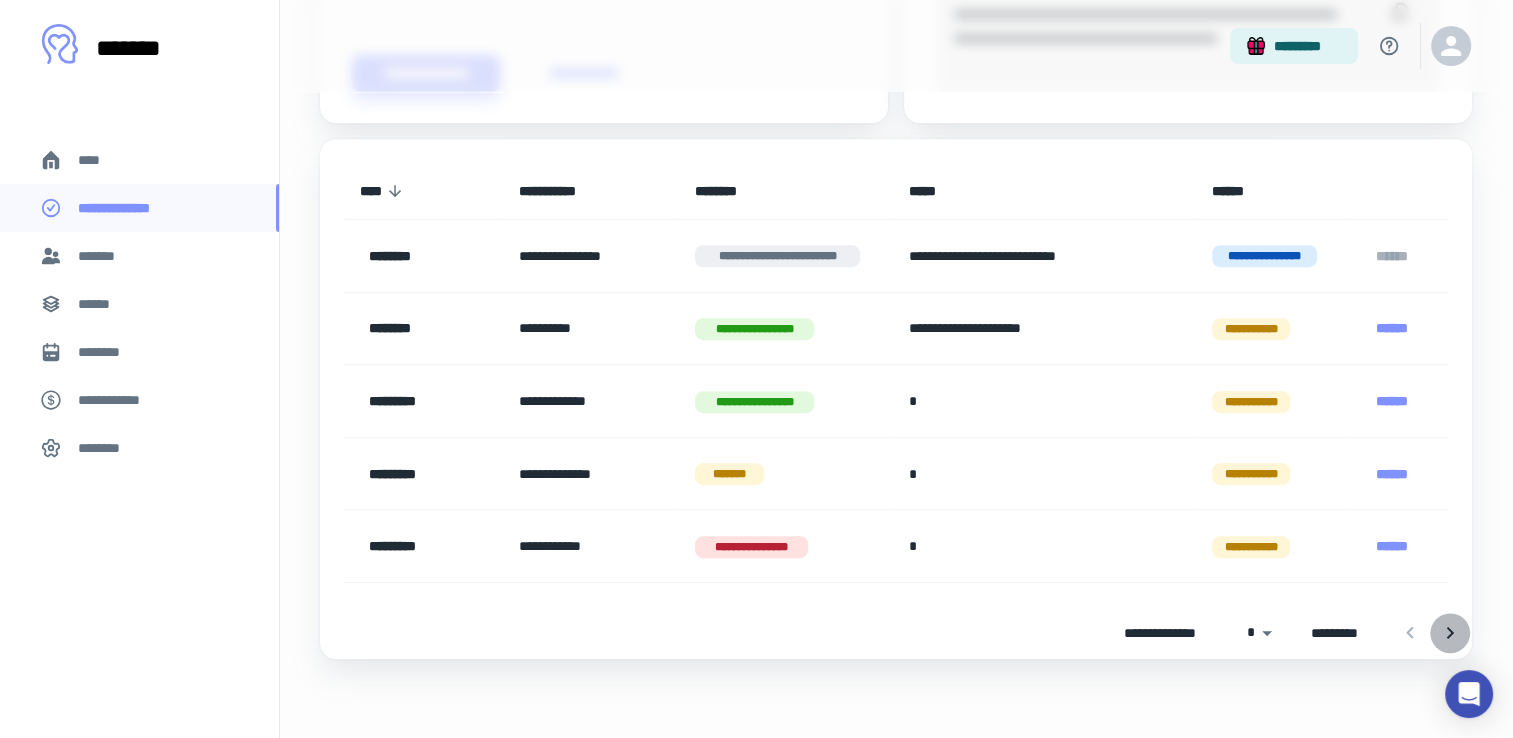 click 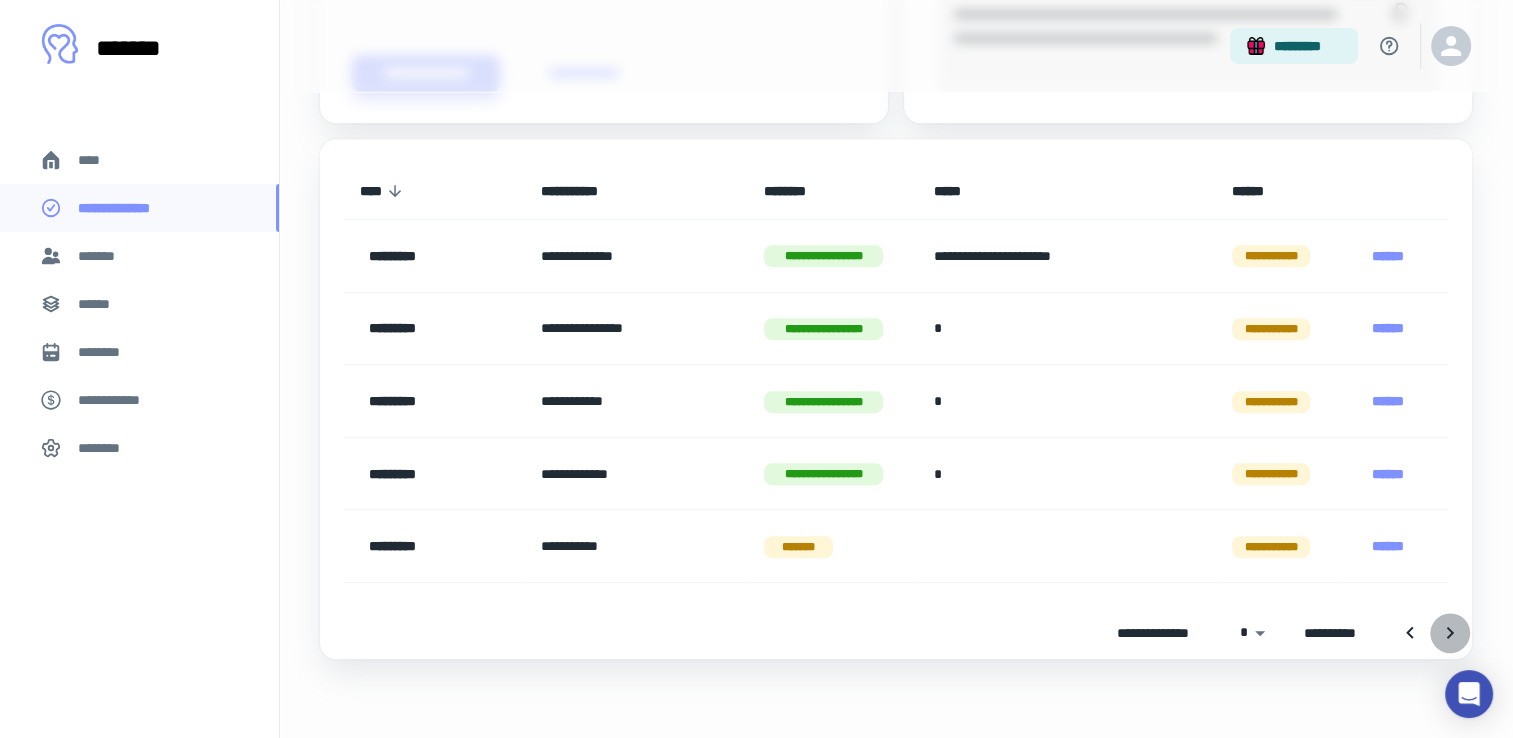 click 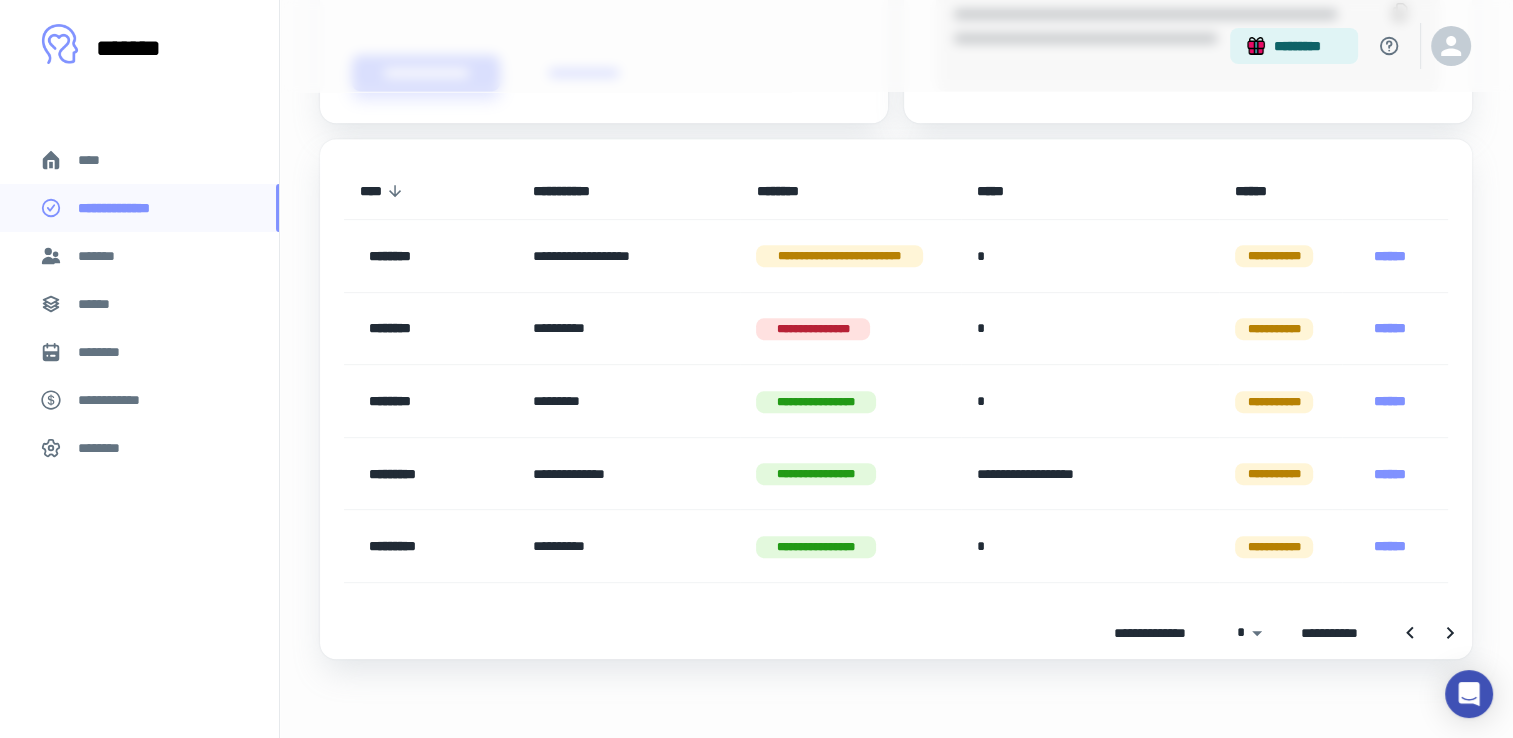 click on "****" at bounding box center [139, 160] 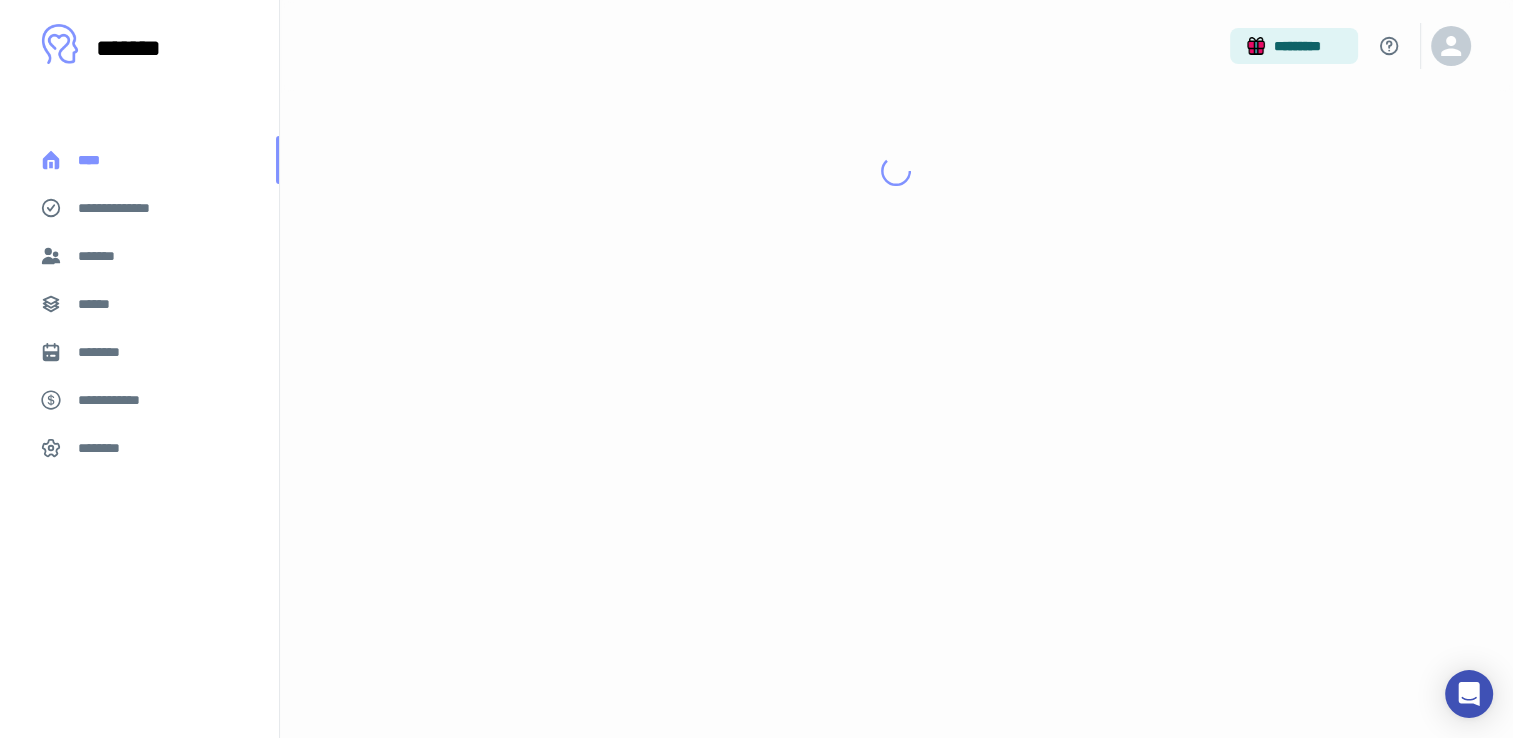 scroll, scrollTop: 0, scrollLeft: 0, axis: both 